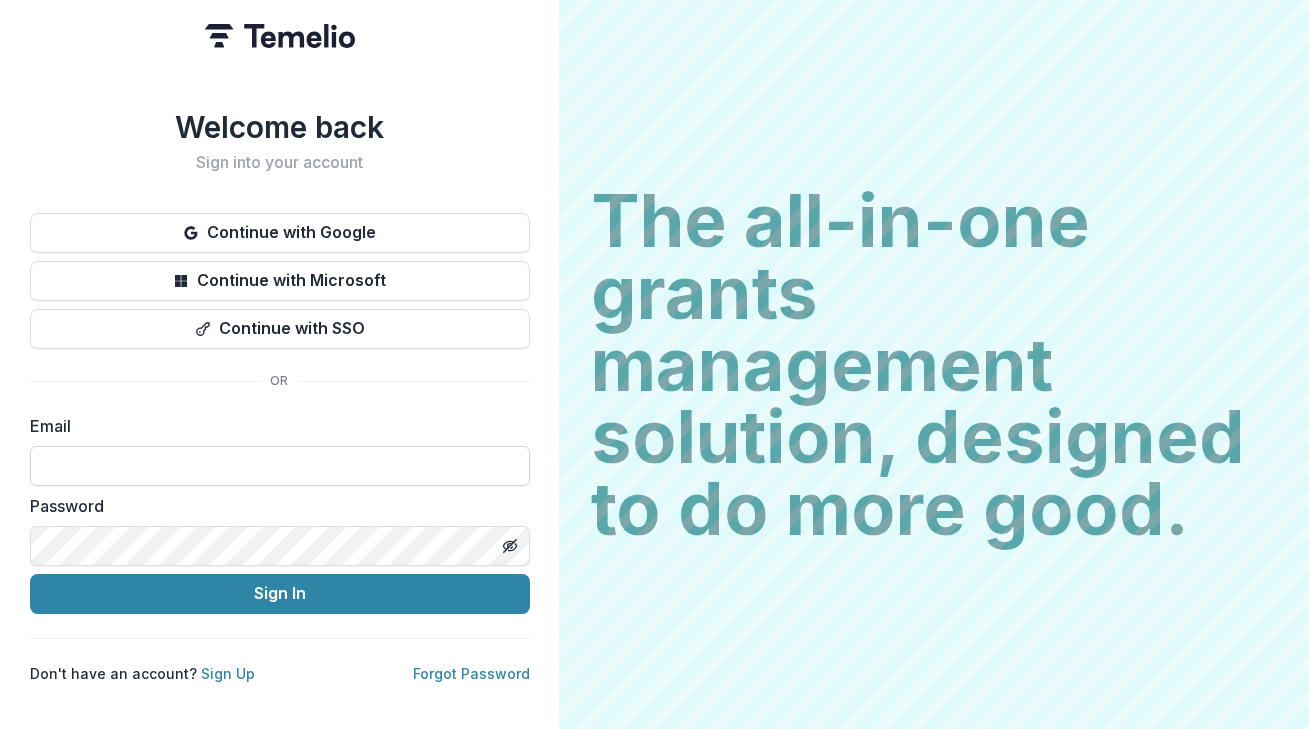 scroll, scrollTop: 0, scrollLeft: 0, axis: both 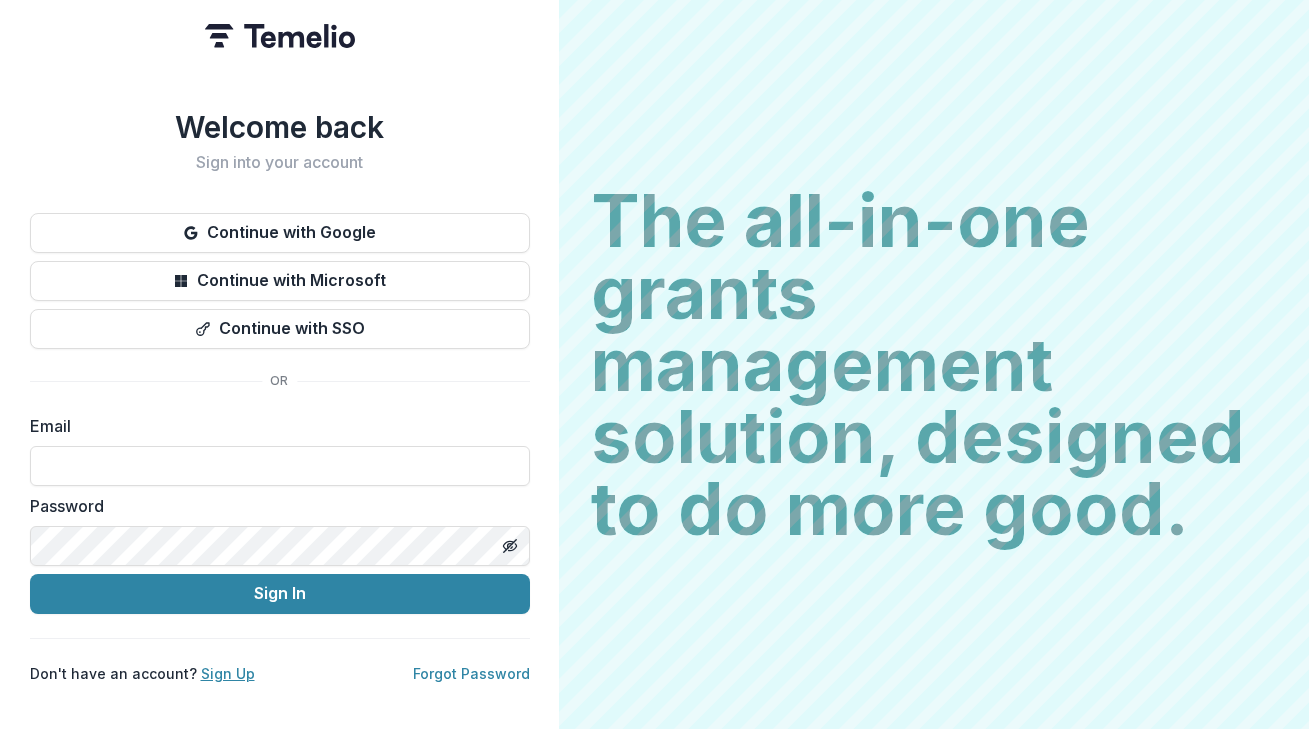 click on "Sign Up" at bounding box center (228, 673) 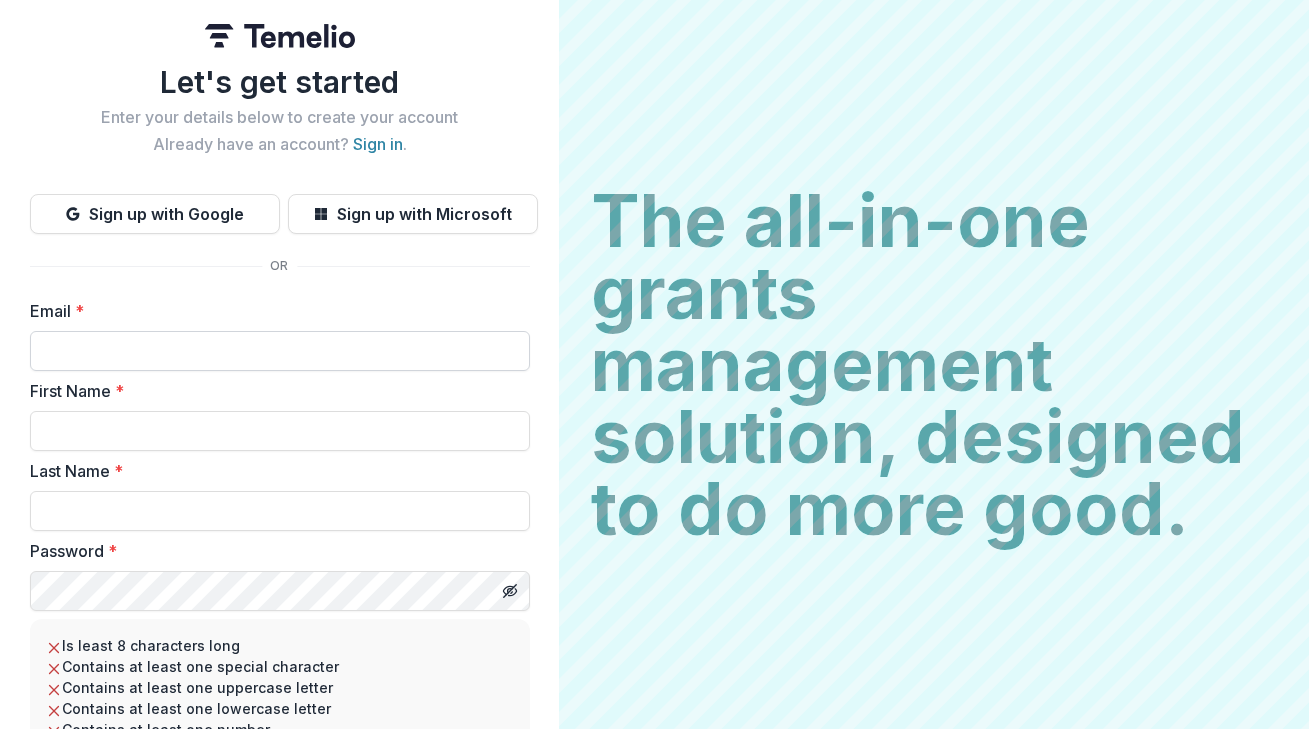 click on "Email *" at bounding box center [280, 351] 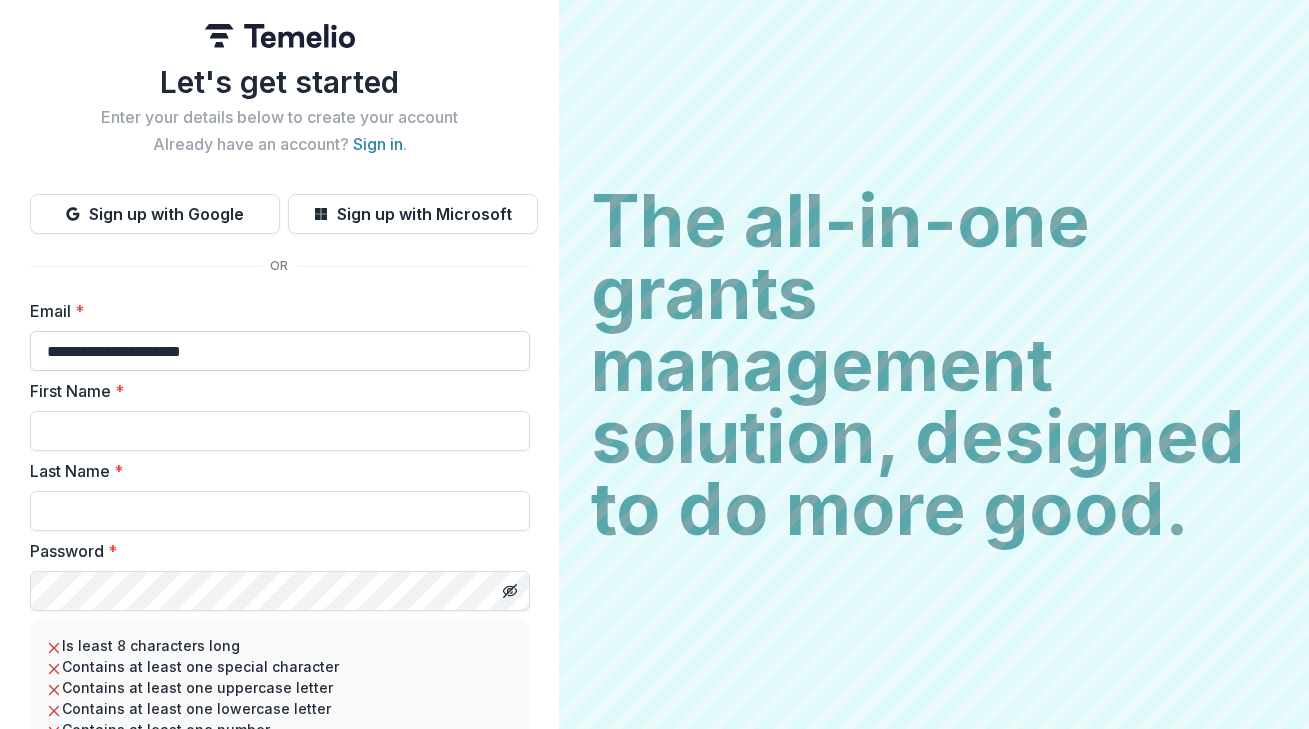 type on "**********" 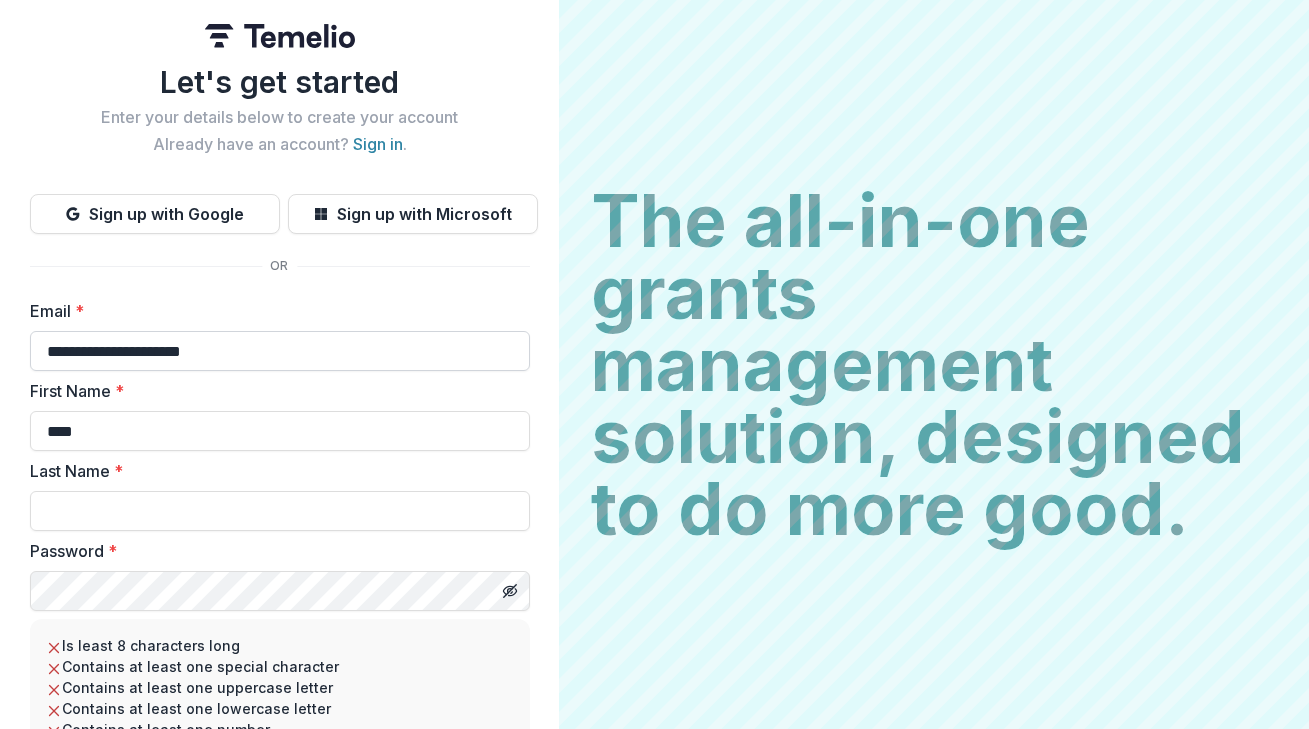 type on "****" 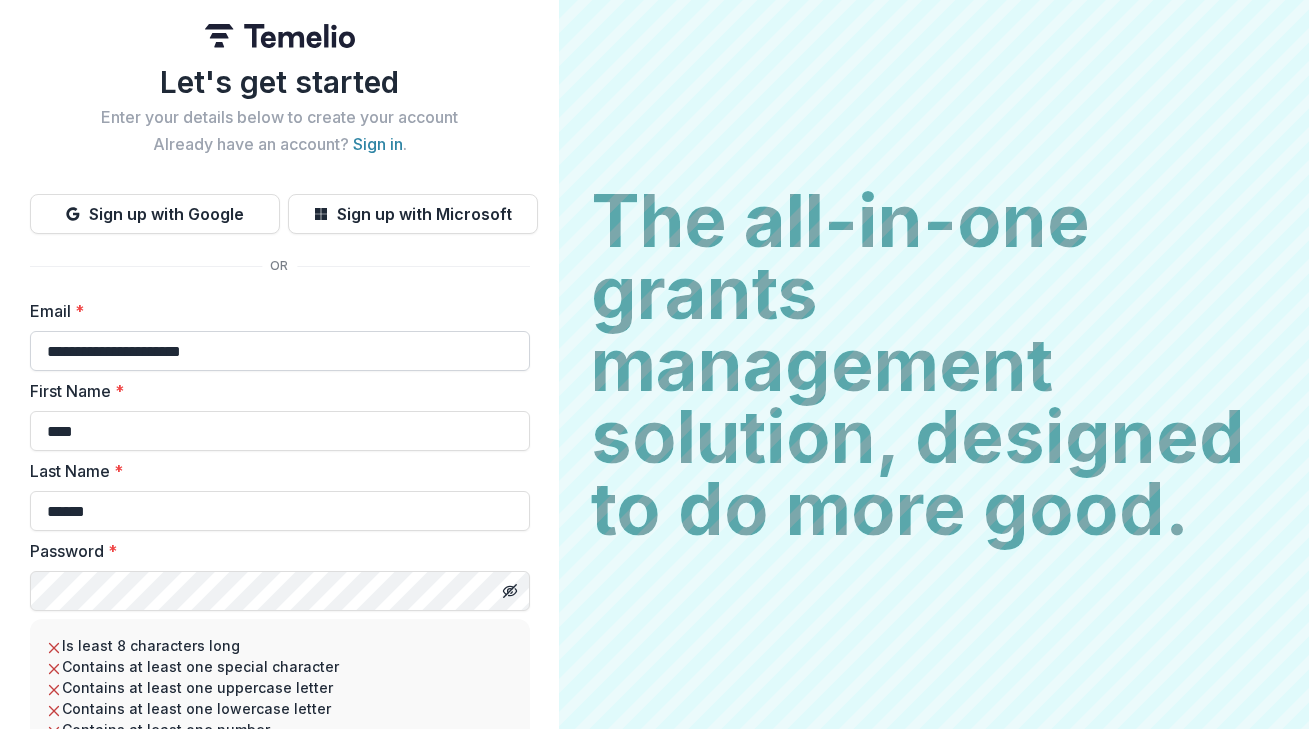 type on "******" 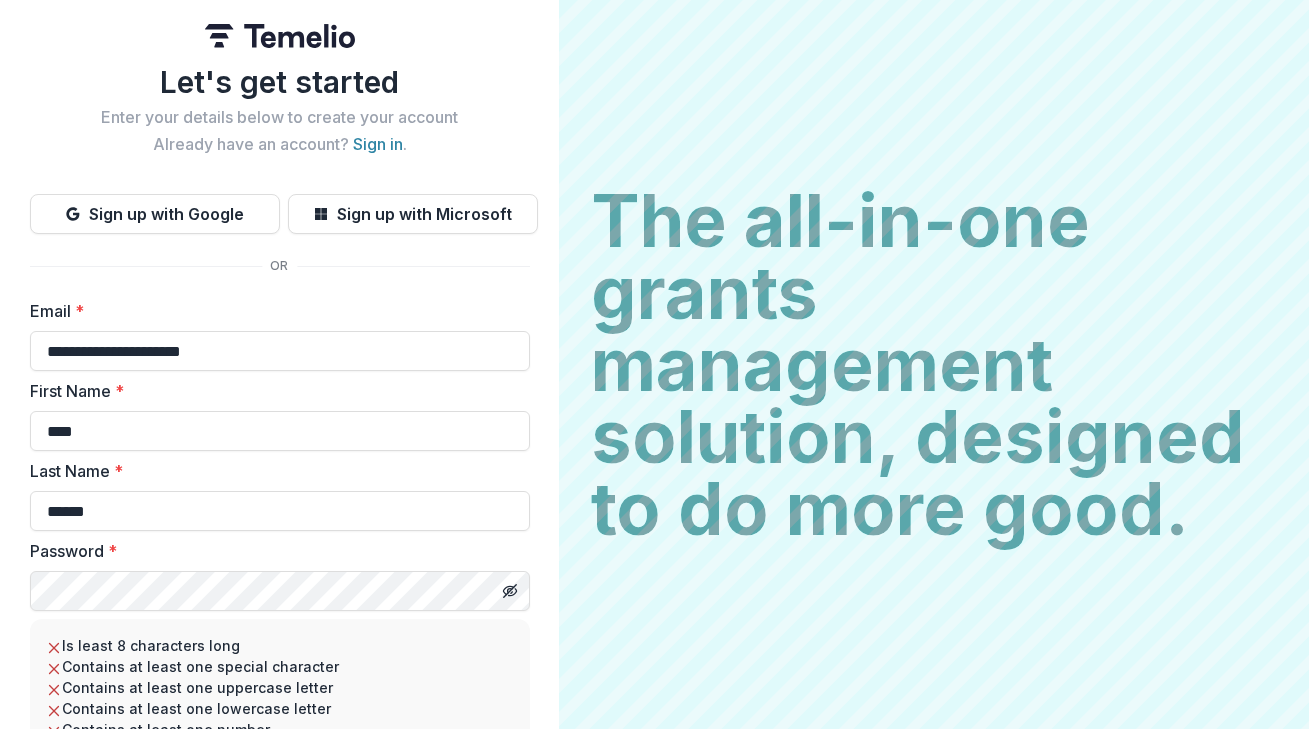scroll, scrollTop: 179, scrollLeft: 0, axis: vertical 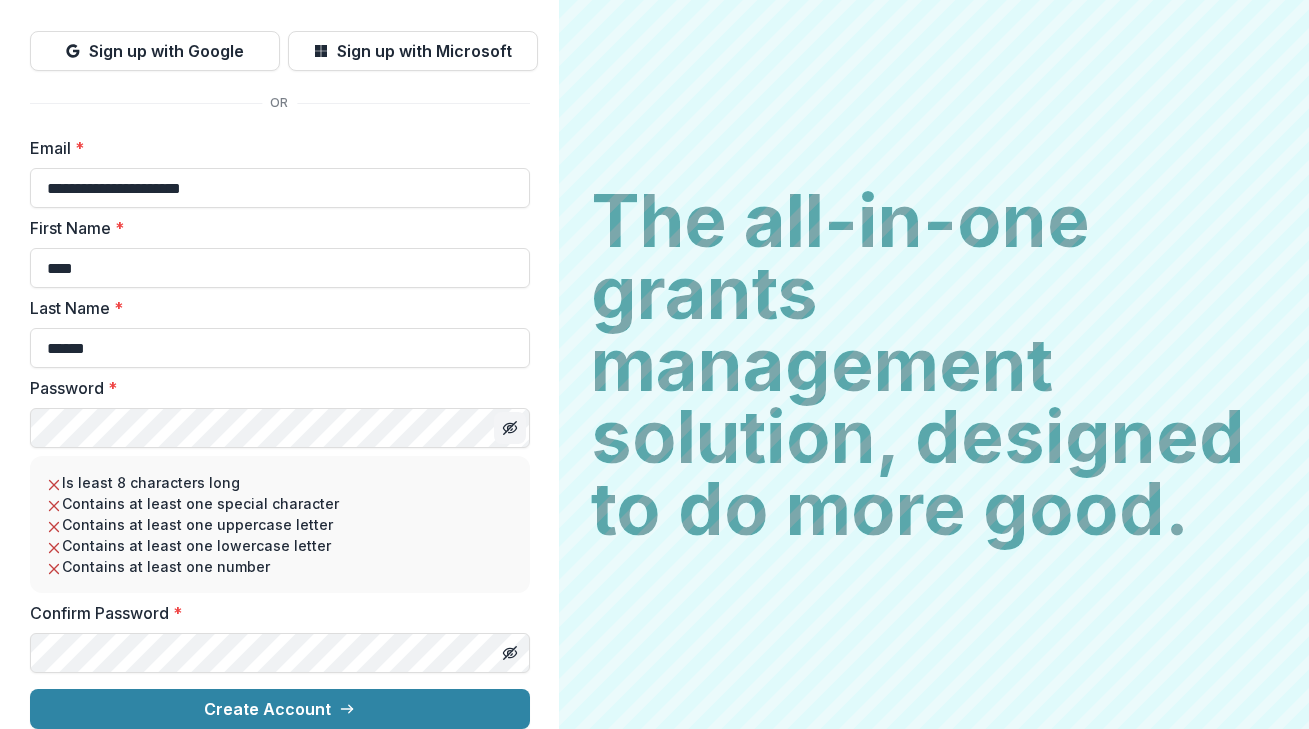 click at bounding box center (510, 428) 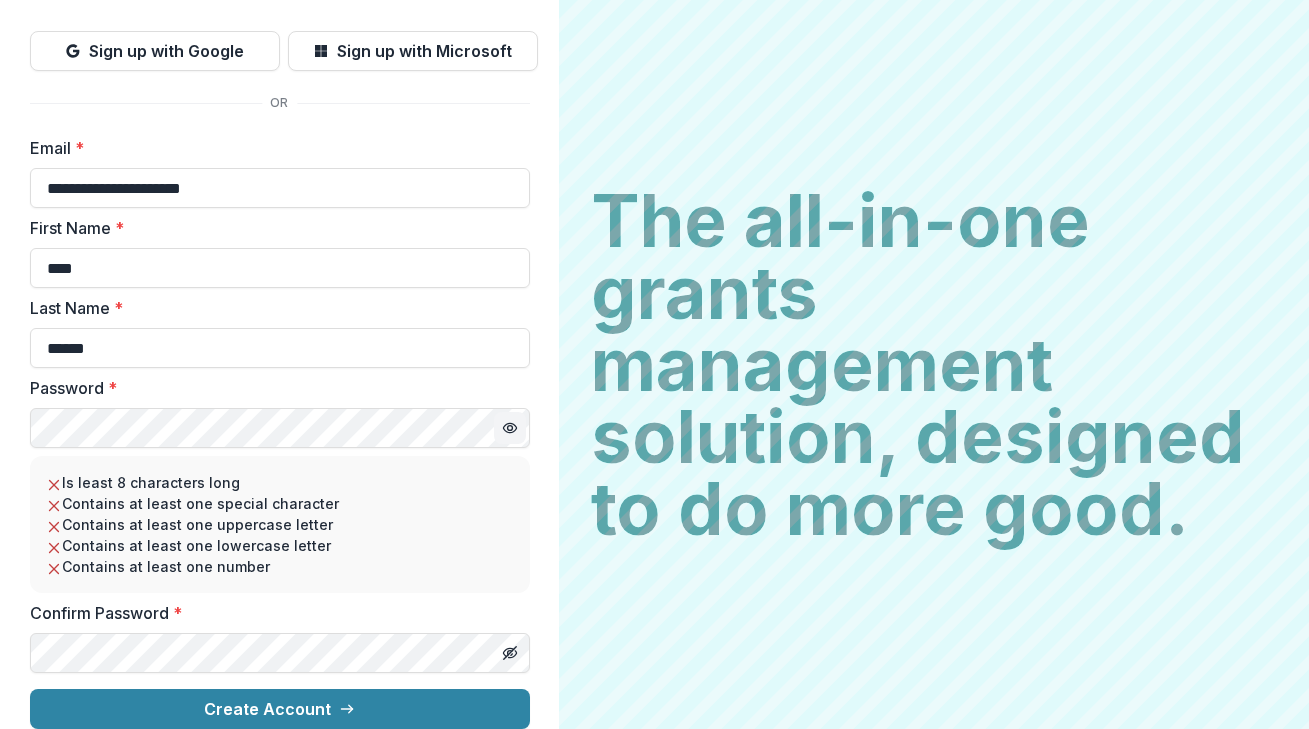 click at bounding box center [510, 428] 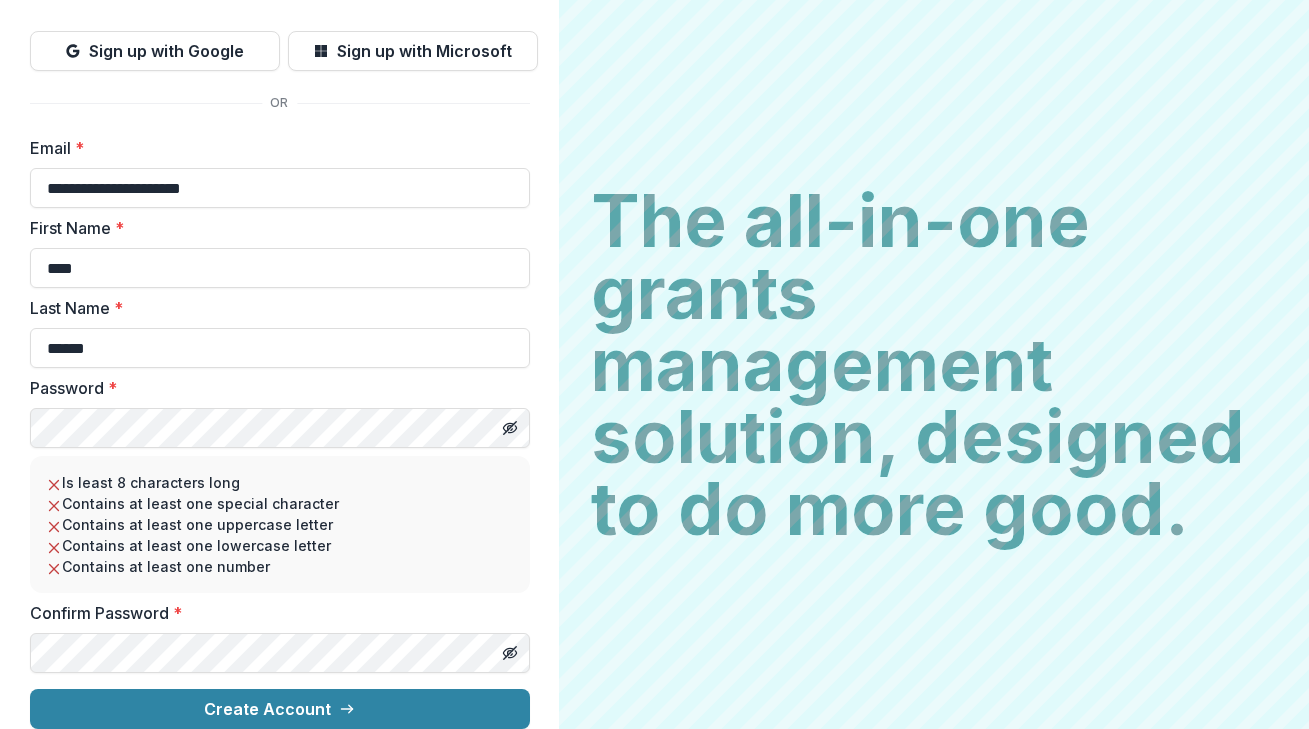 click 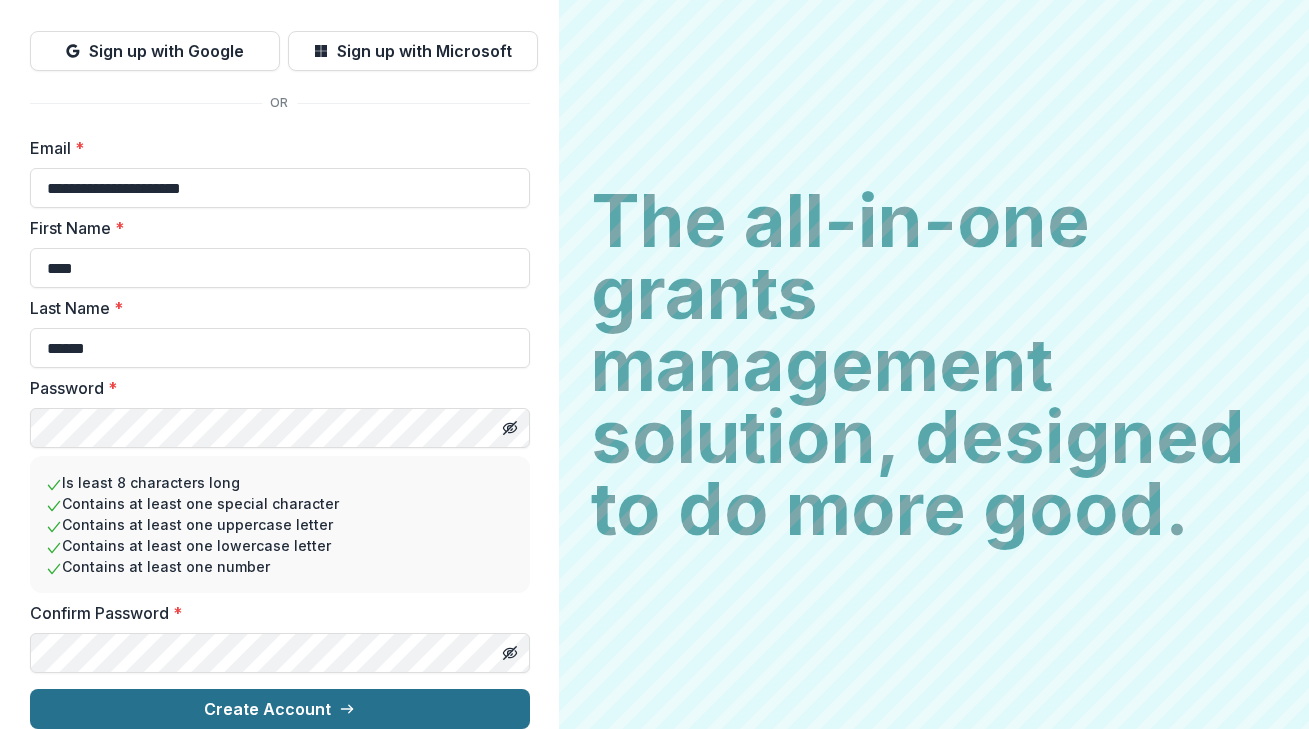 click on "Create Account" at bounding box center [280, 709] 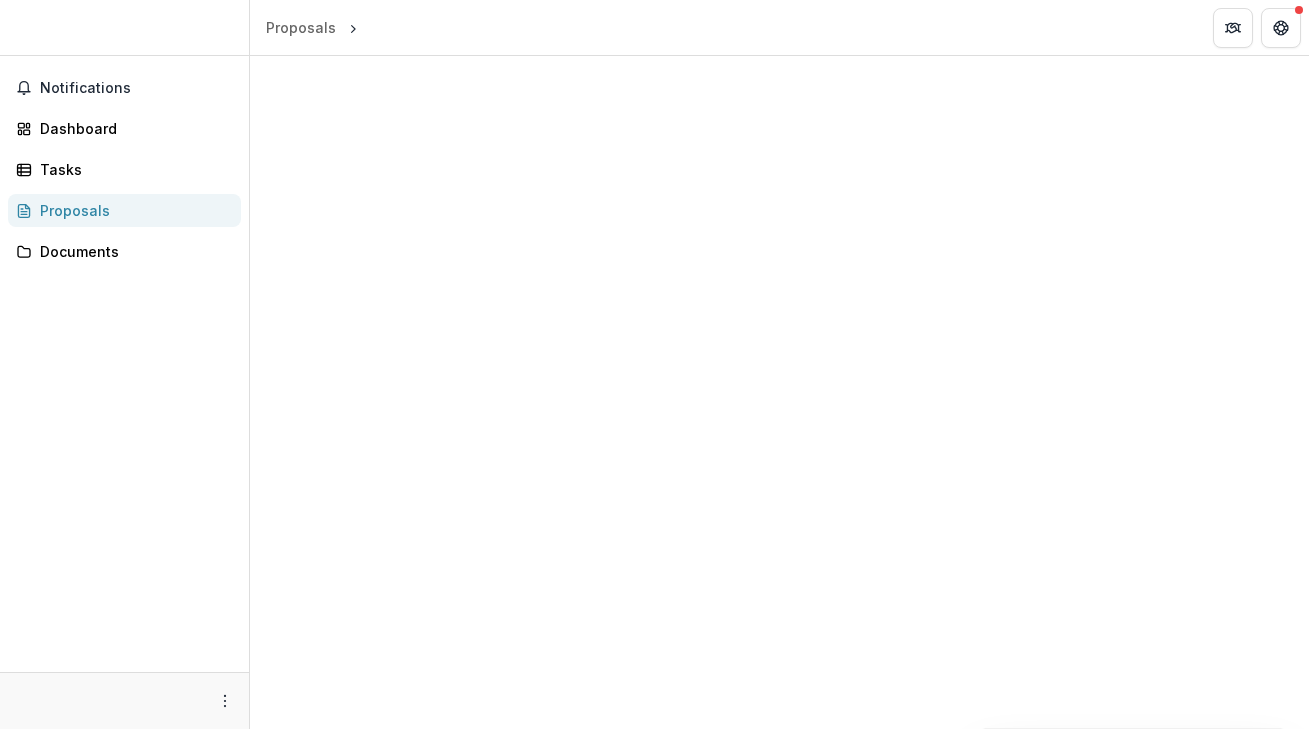 scroll, scrollTop: 0, scrollLeft: 0, axis: both 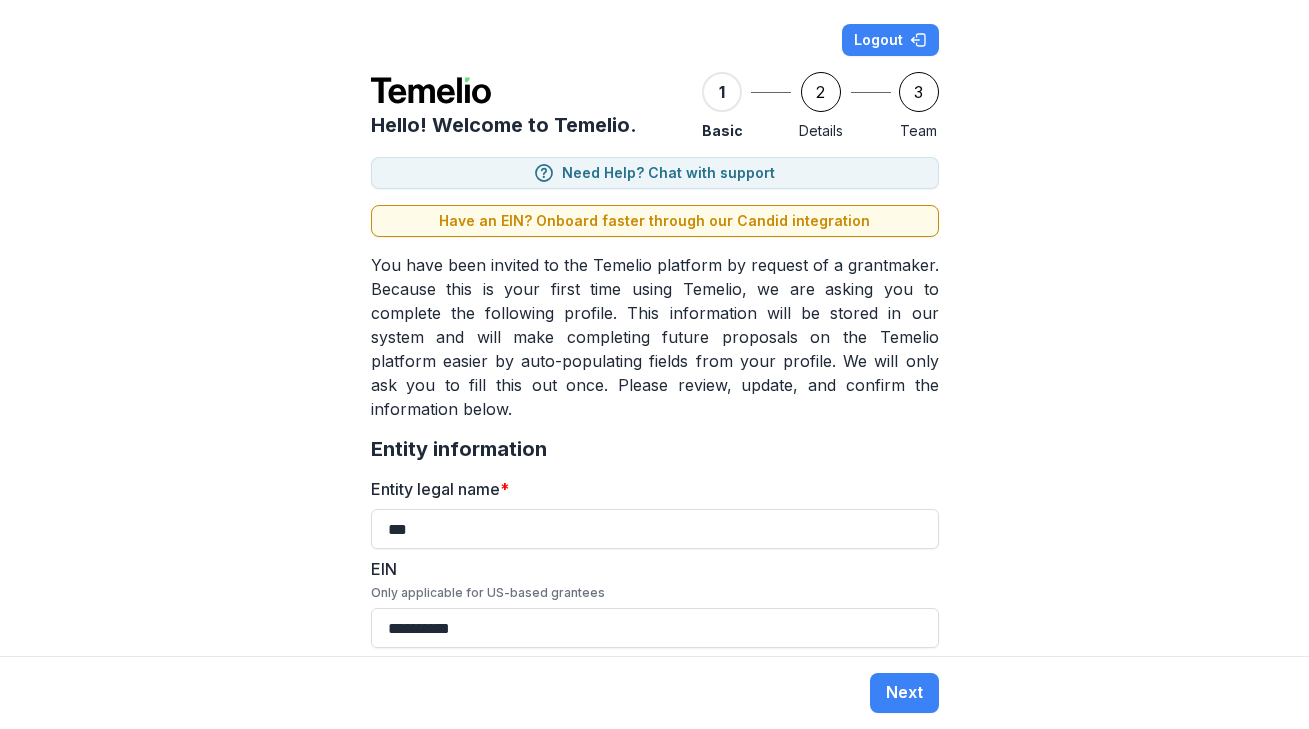 click on "**********" at bounding box center (654, 328) 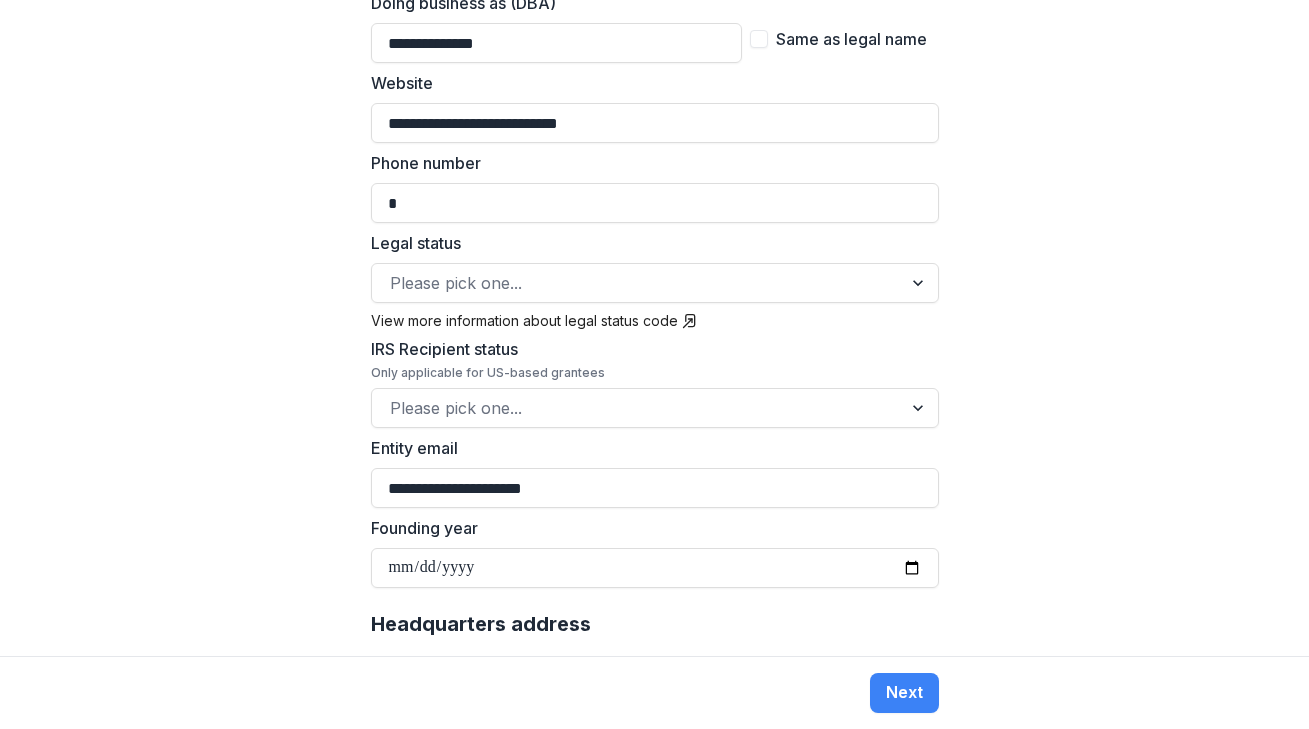 scroll, scrollTop: 670, scrollLeft: 0, axis: vertical 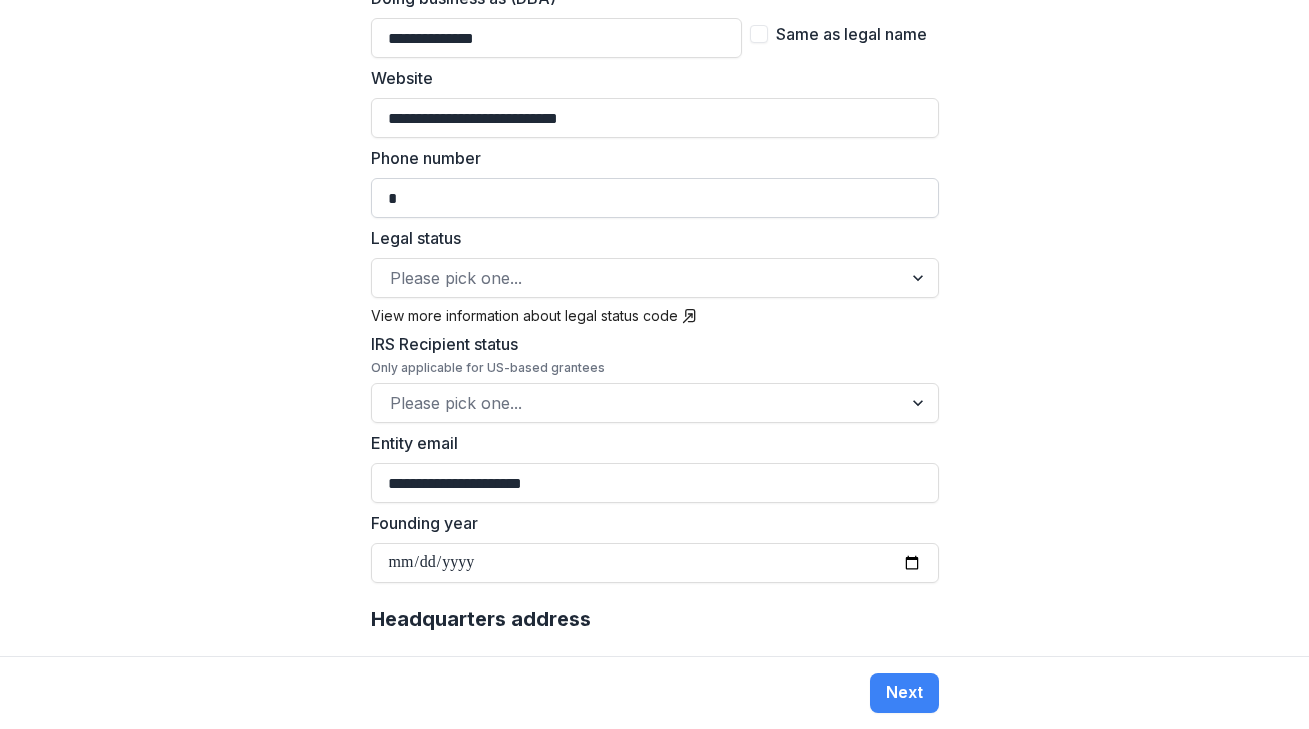 click on "*" at bounding box center (655, 198) 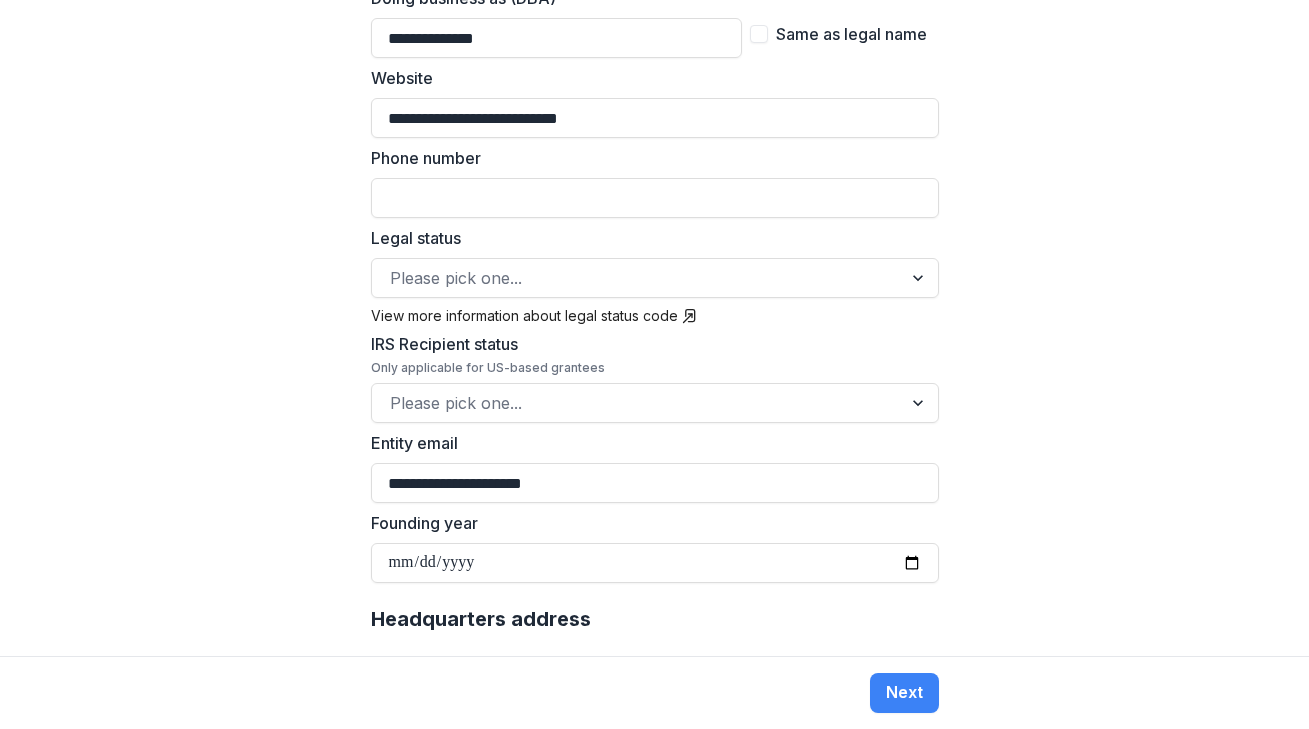 paste on "**********" 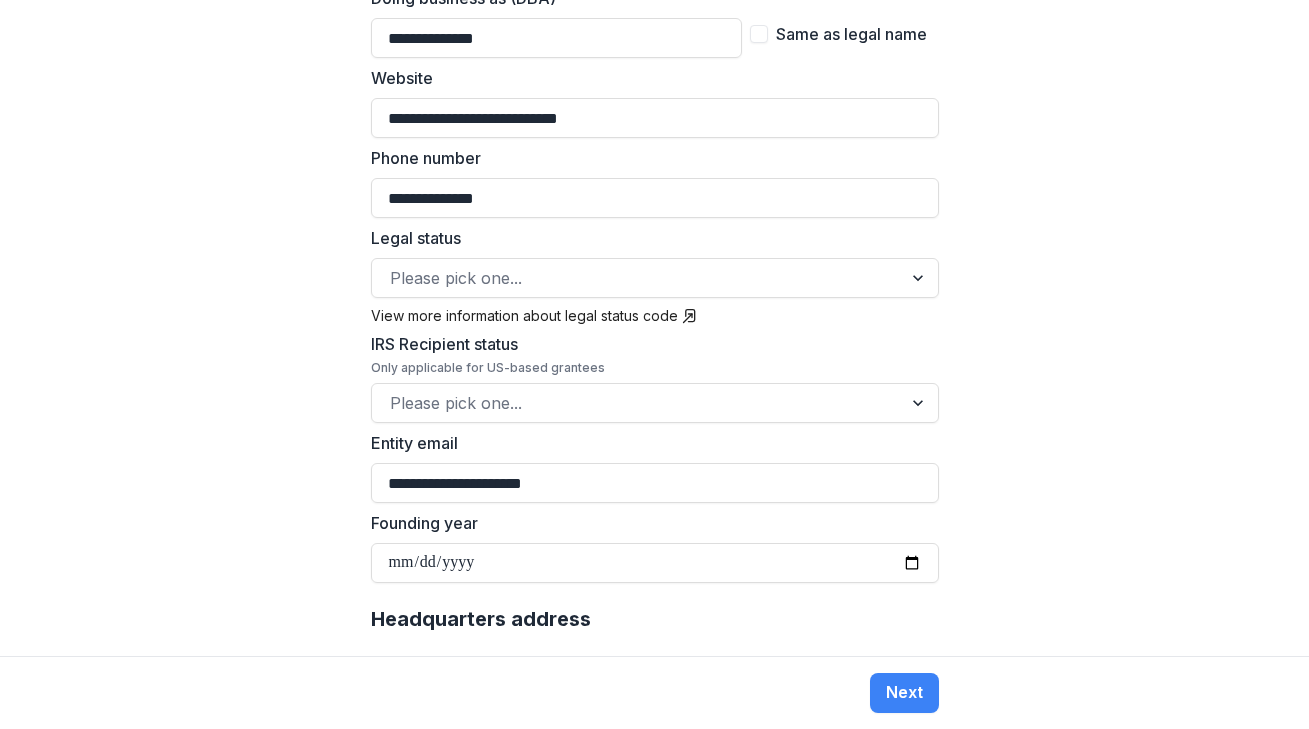 type on "**********" 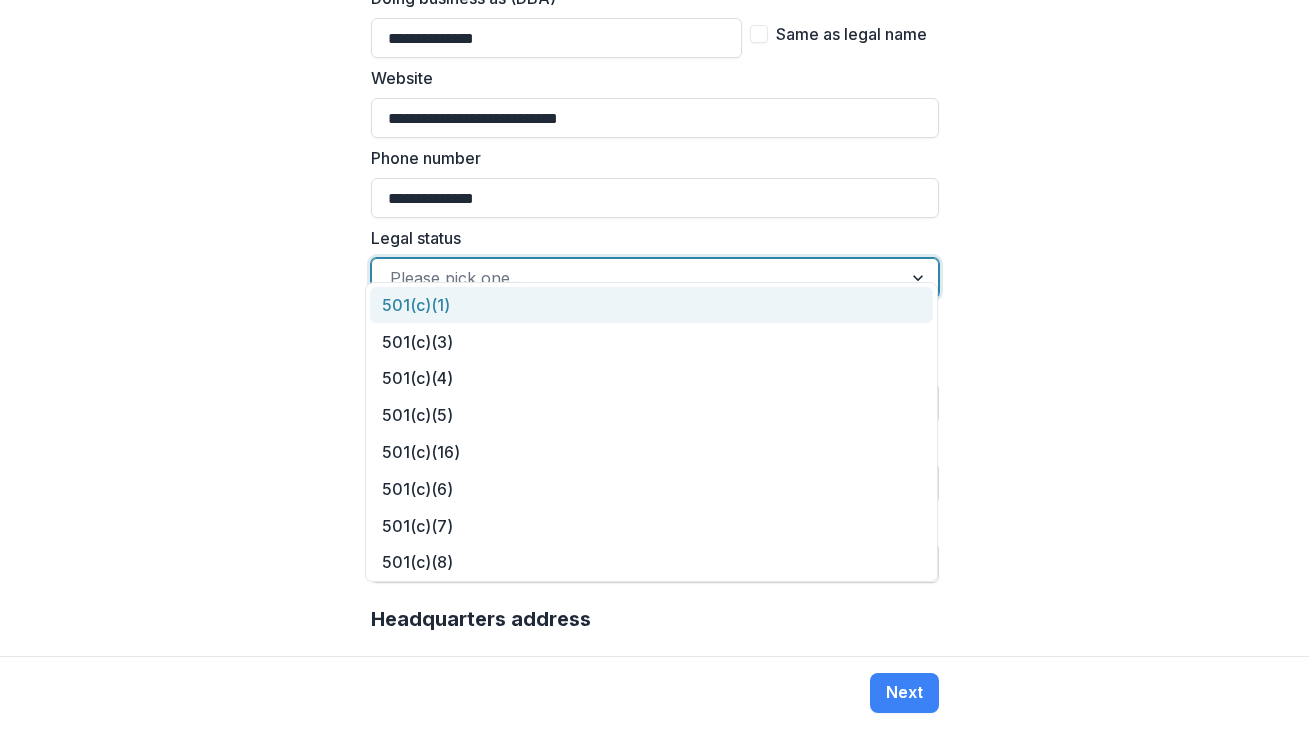 click at bounding box center [637, 278] 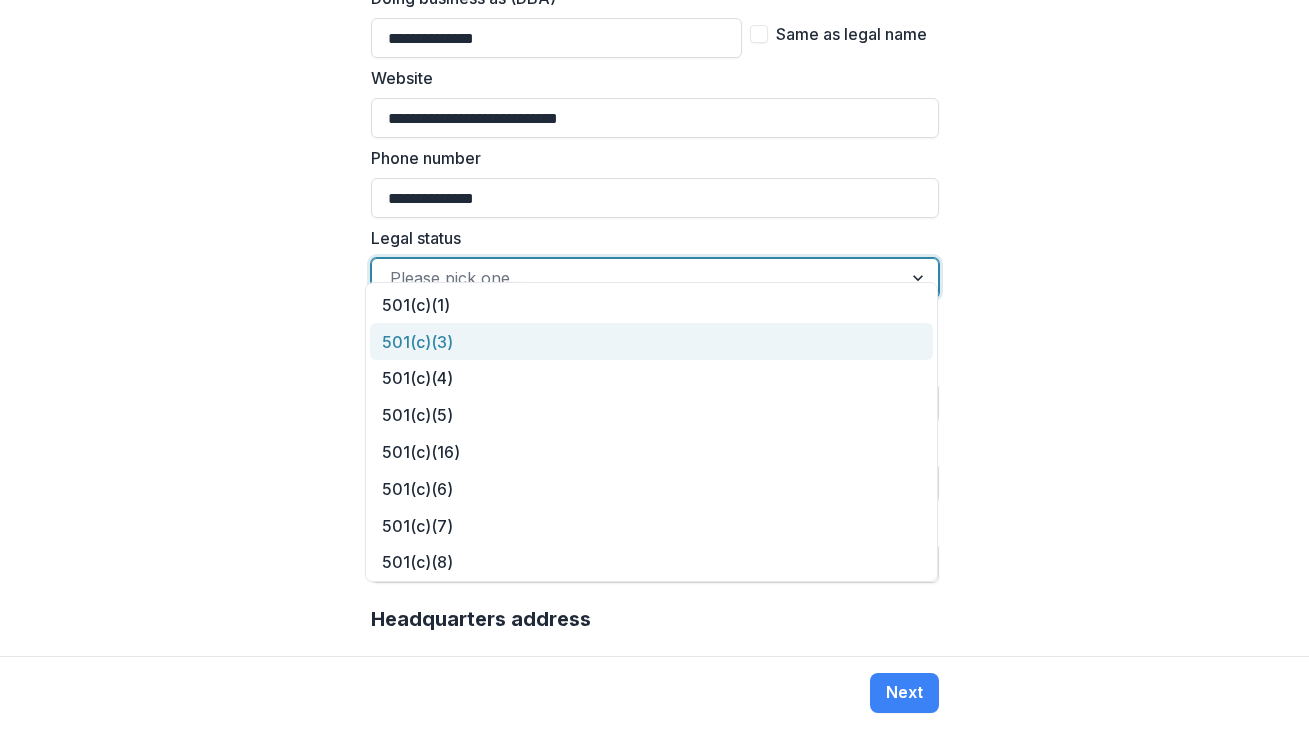 click on "501(c)(3)" at bounding box center (652, 341) 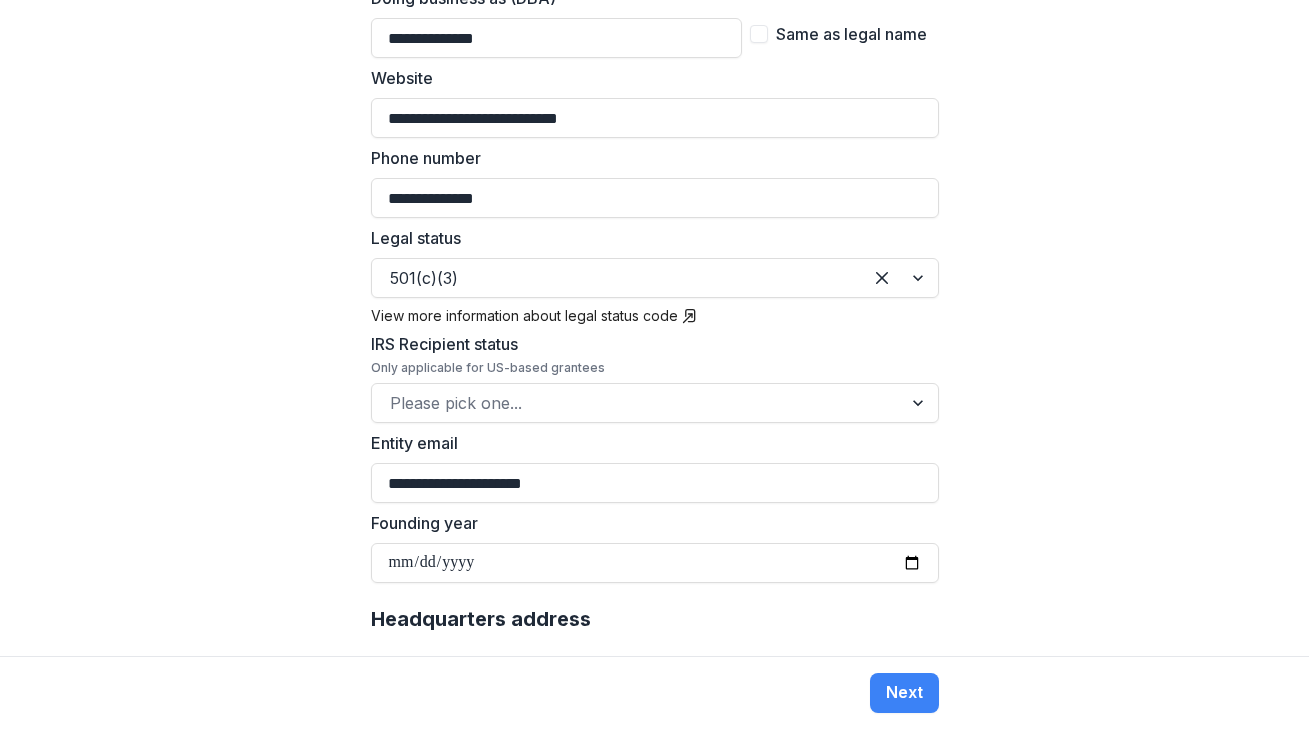 click on "**********" at bounding box center [654, 328] 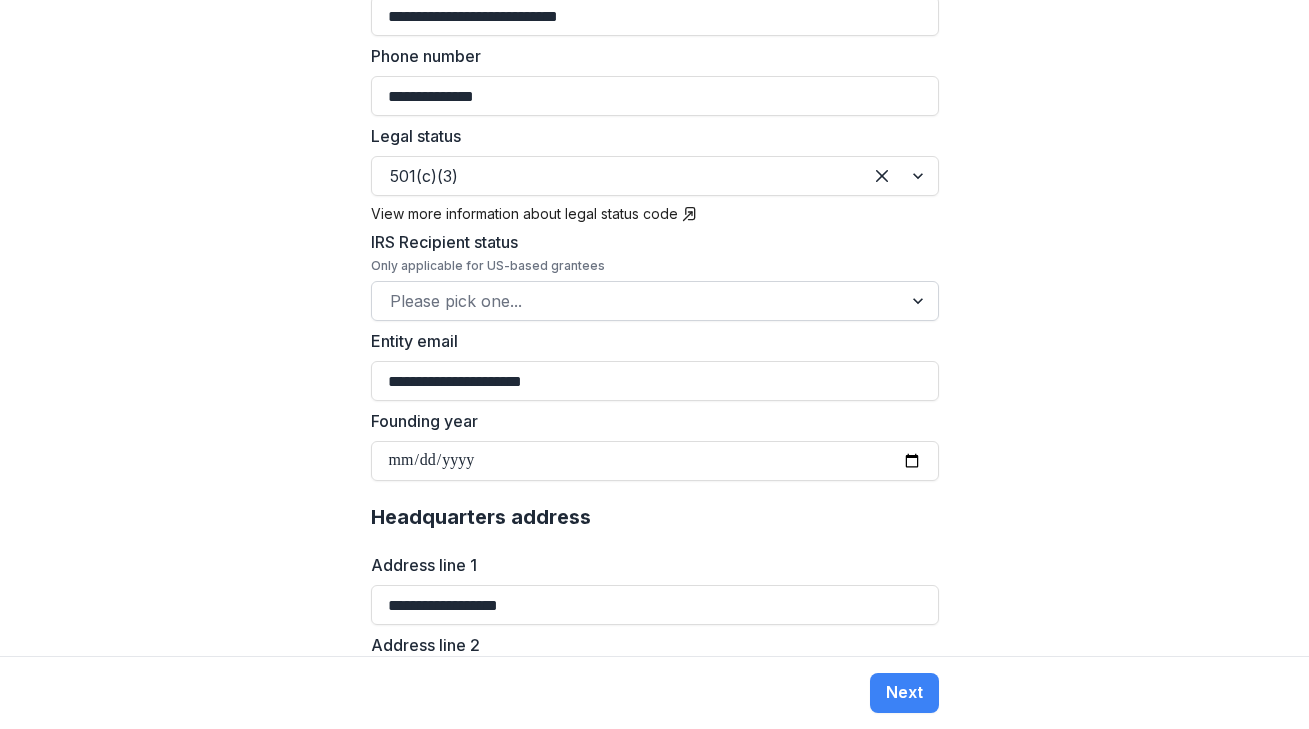 click at bounding box center [637, 301] 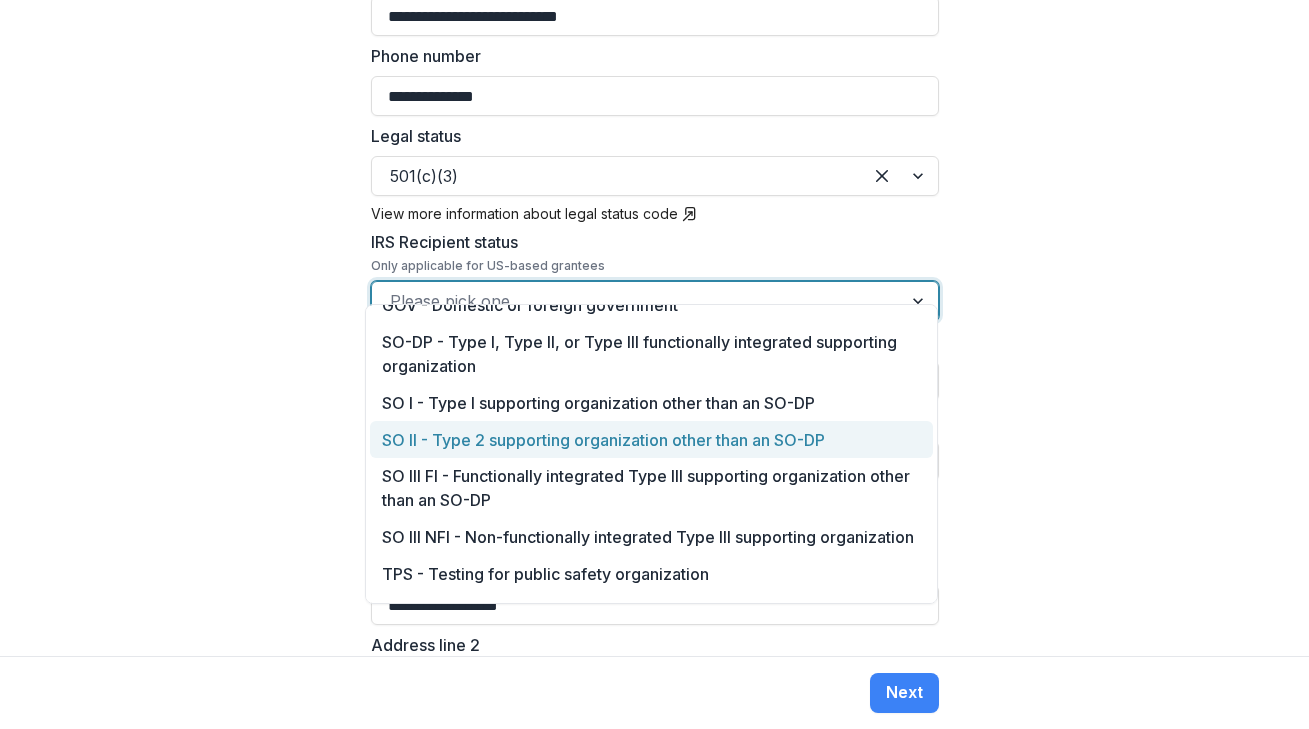 scroll, scrollTop: 260, scrollLeft: 0, axis: vertical 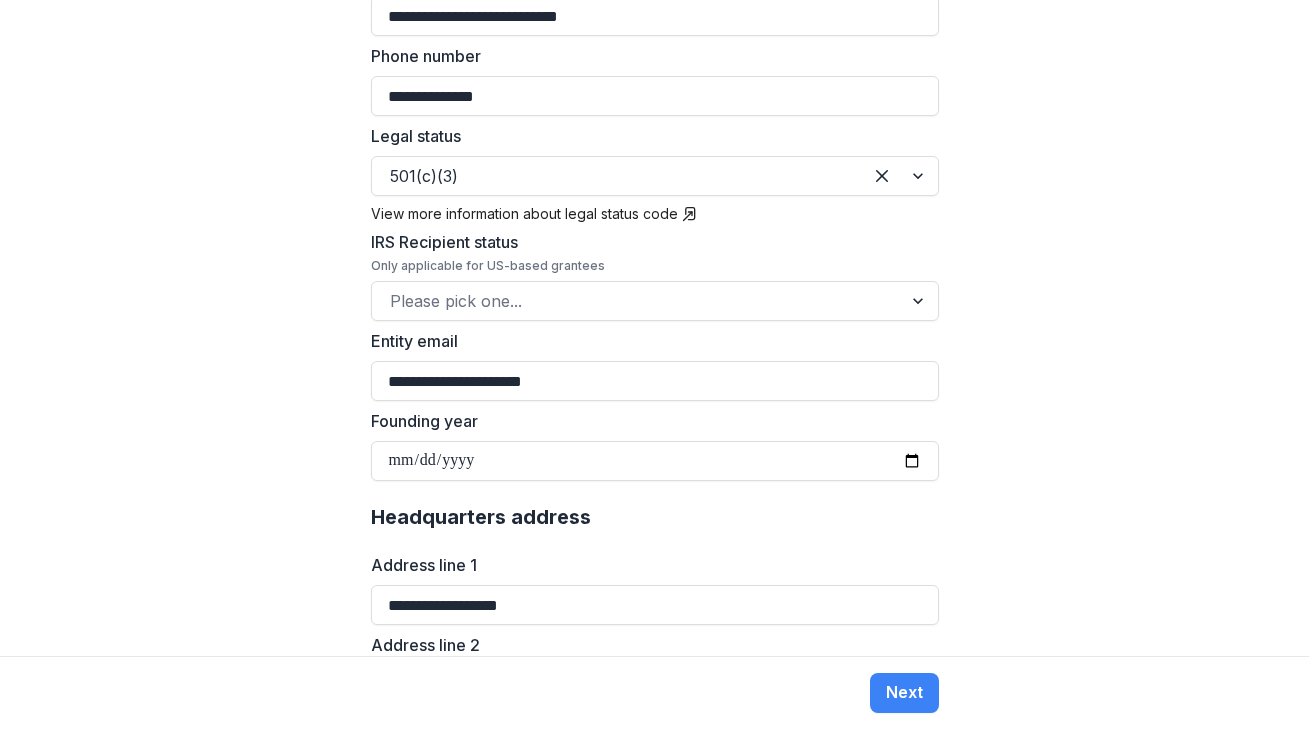 click on "**********" at bounding box center [654, 328] 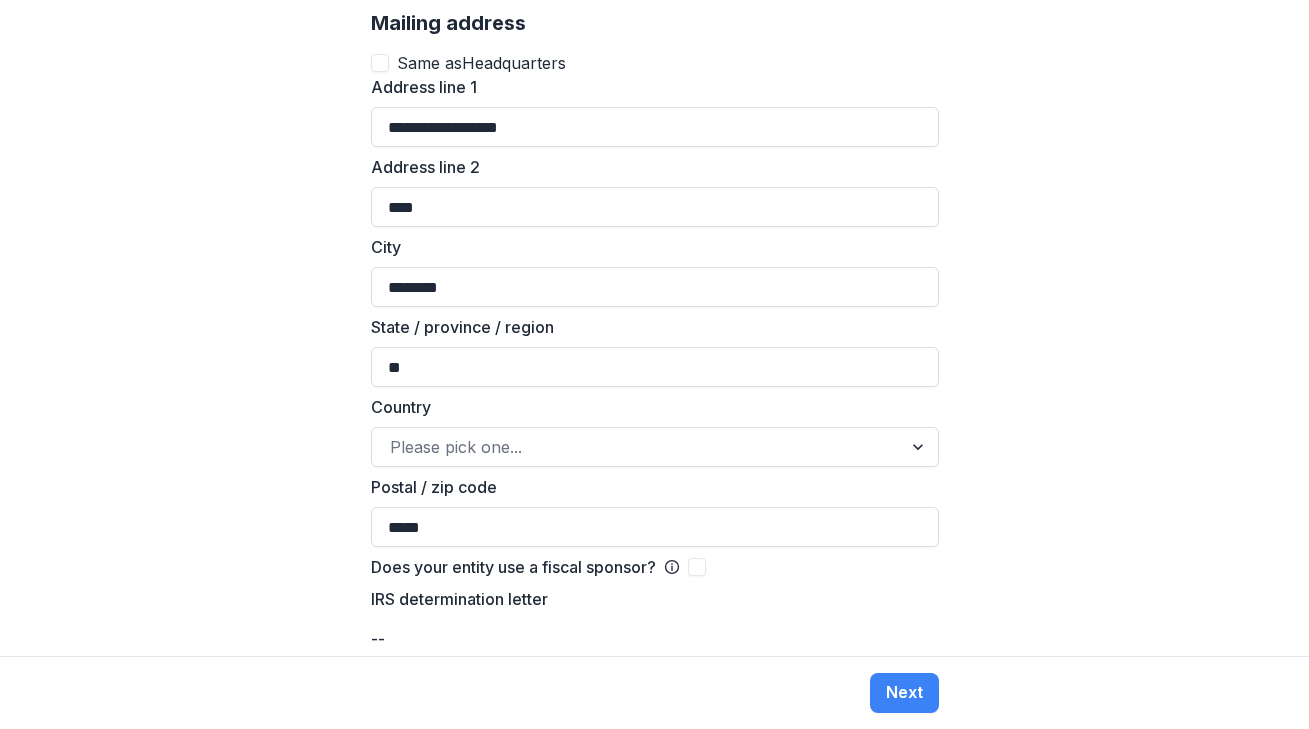 scroll, scrollTop: 1935, scrollLeft: 0, axis: vertical 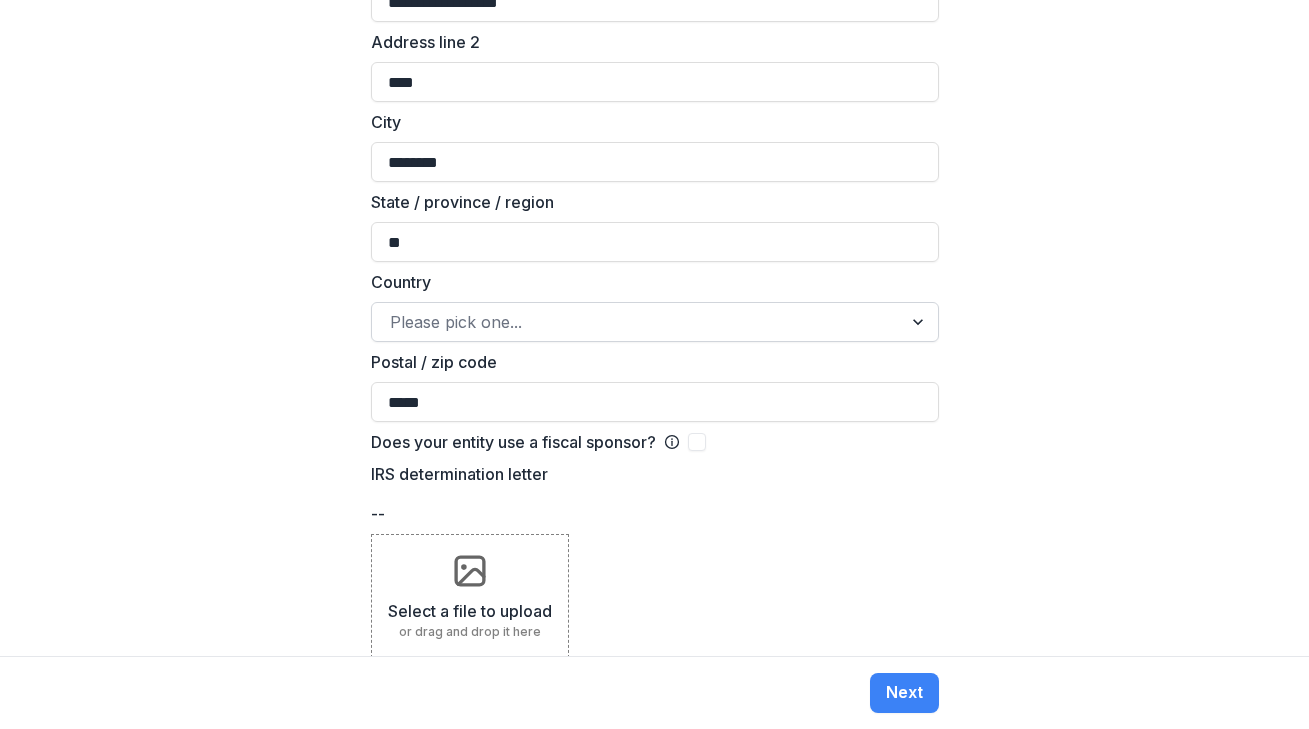 click at bounding box center [637, 322] 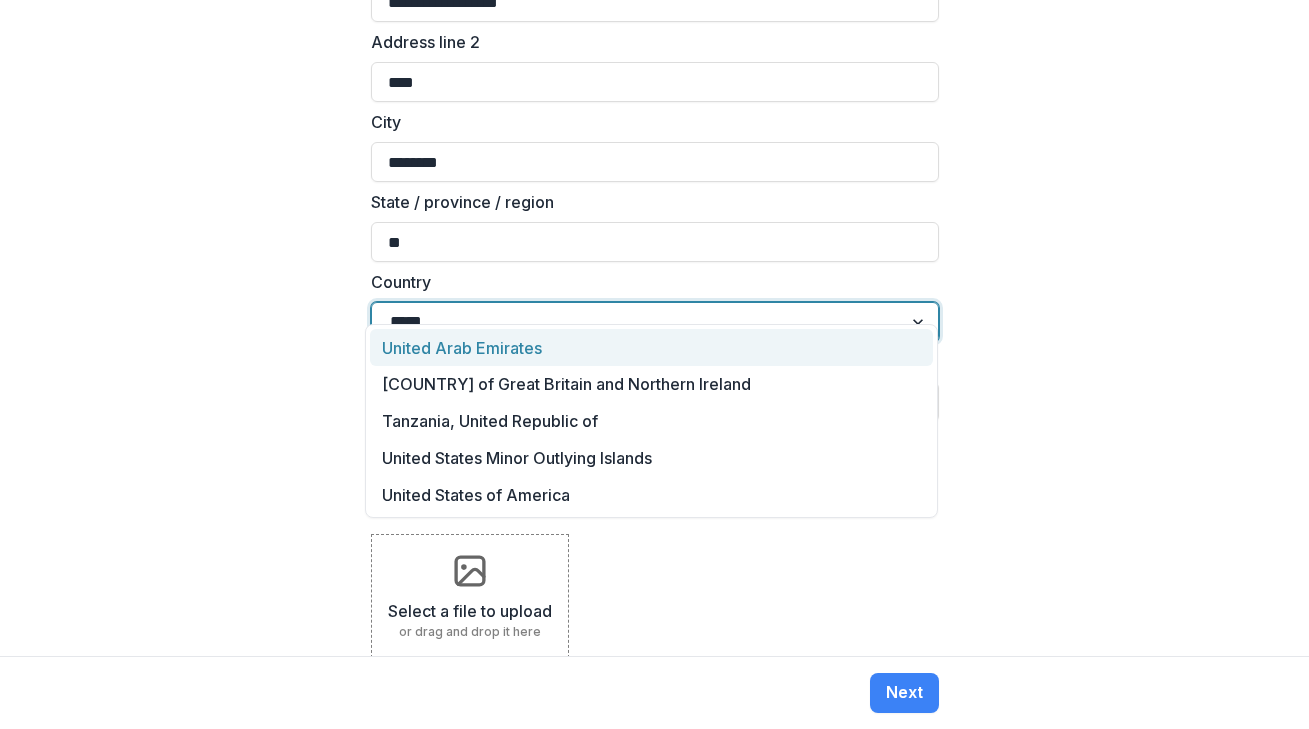 type on "******" 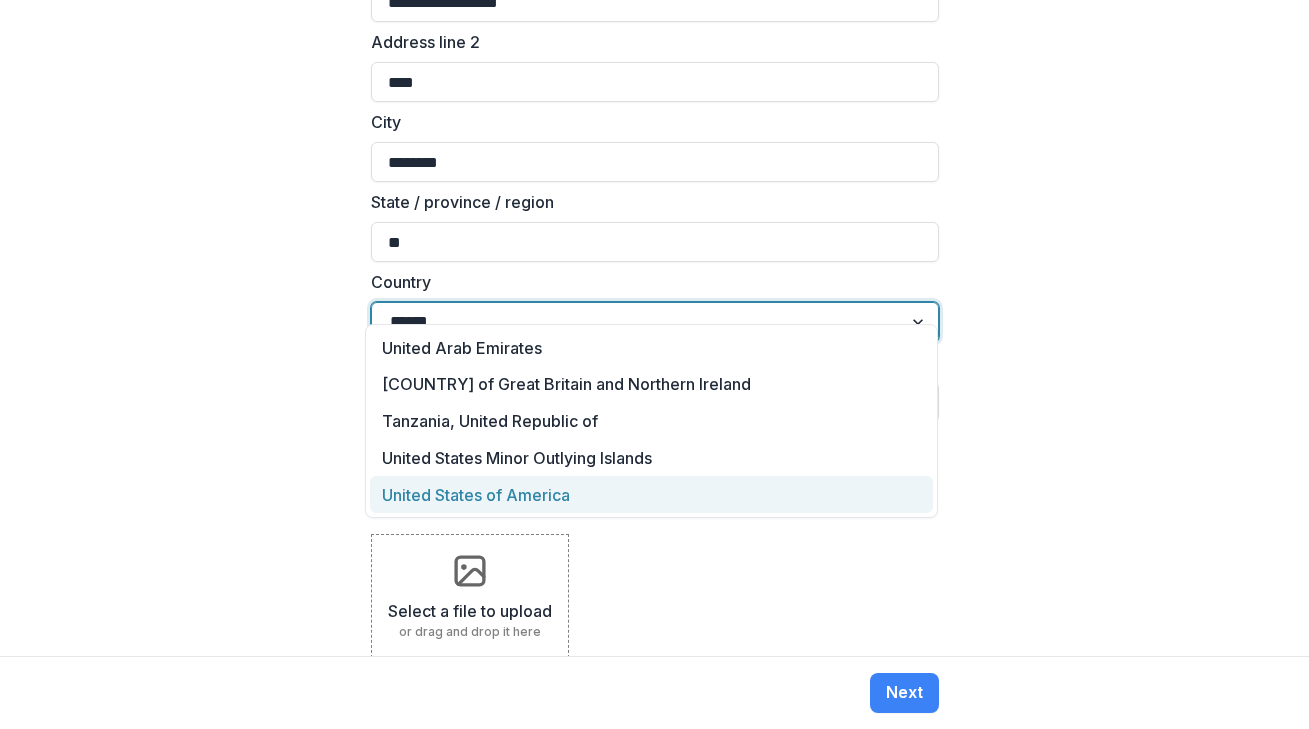 click on "United States of America" at bounding box center [652, 494] 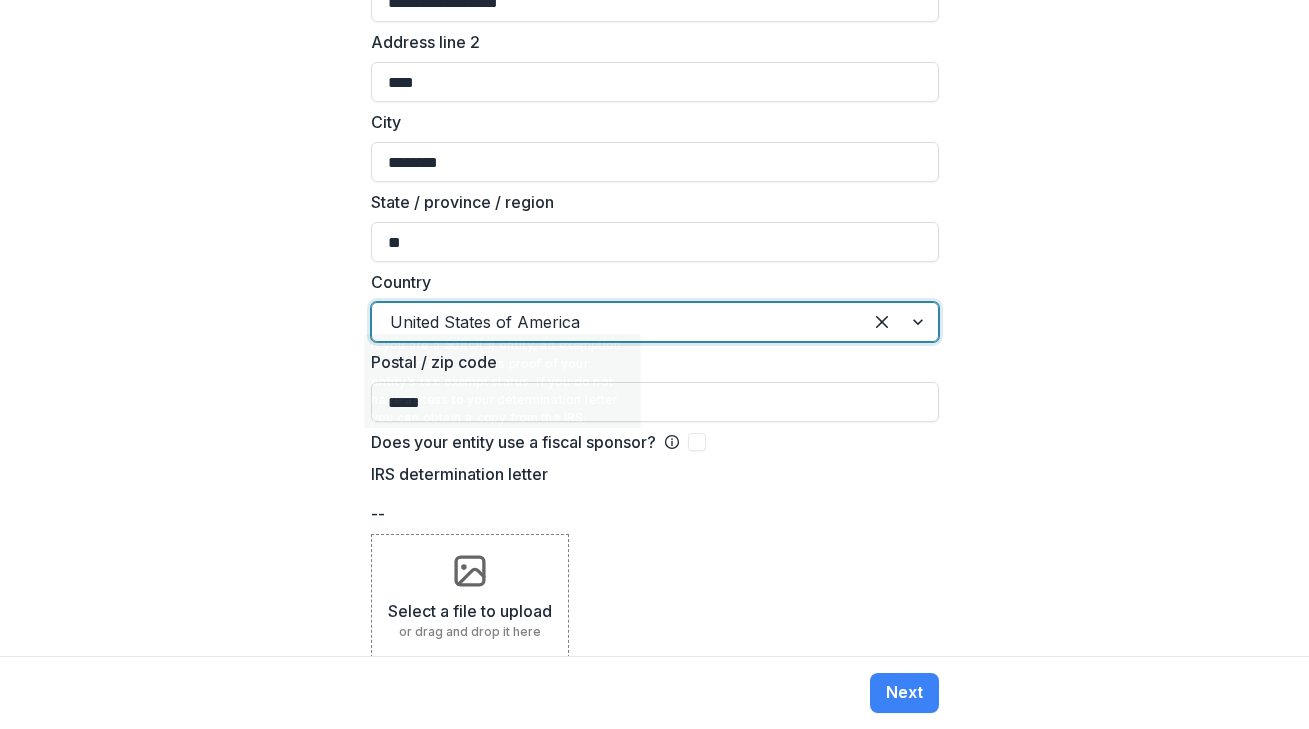 click on "**********" at bounding box center [654, 328] 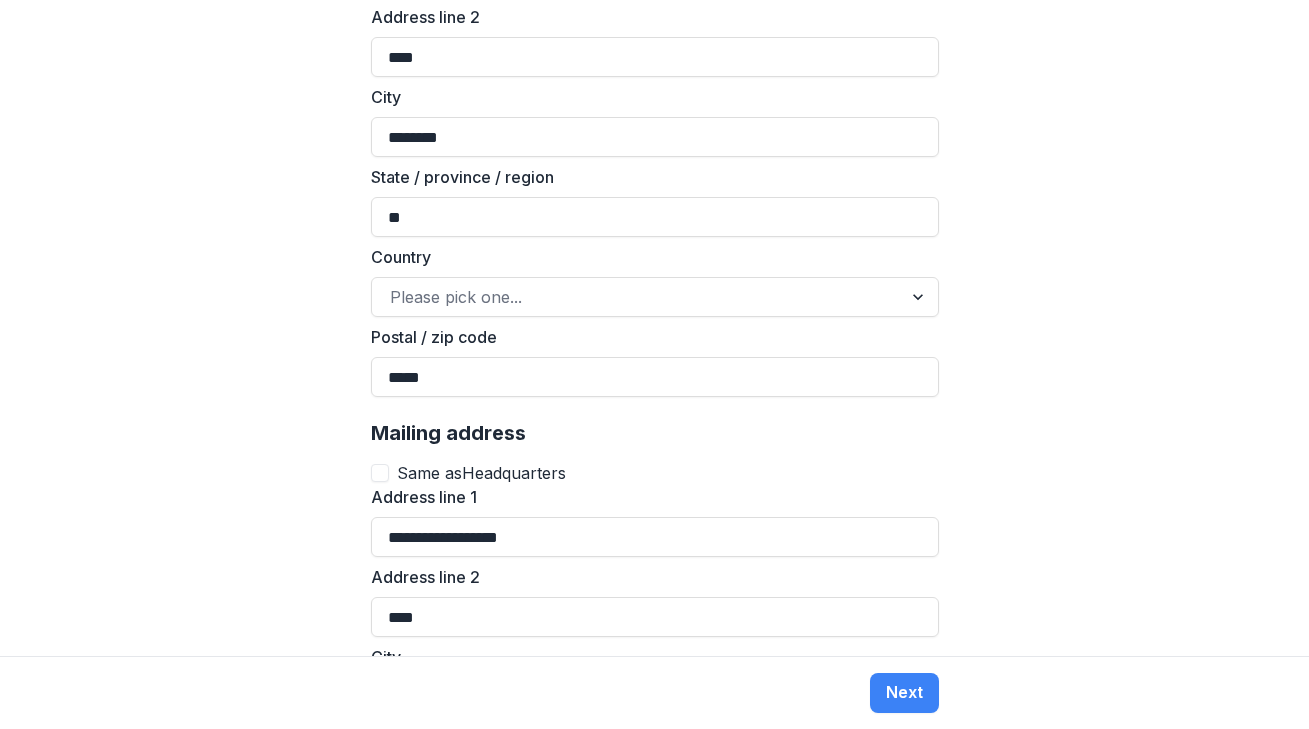 scroll, scrollTop: 1248, scrollLeft: 0, axis: vertical 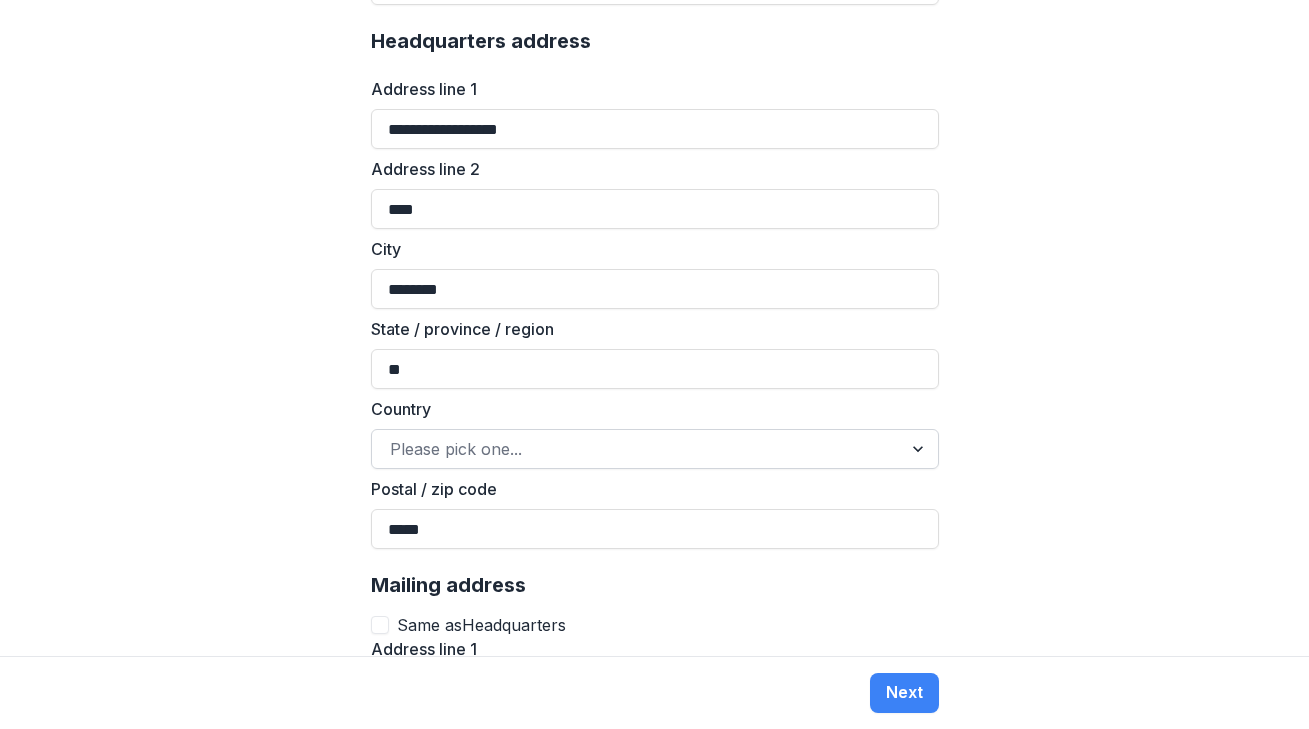 click at bounding box center (637, 449) 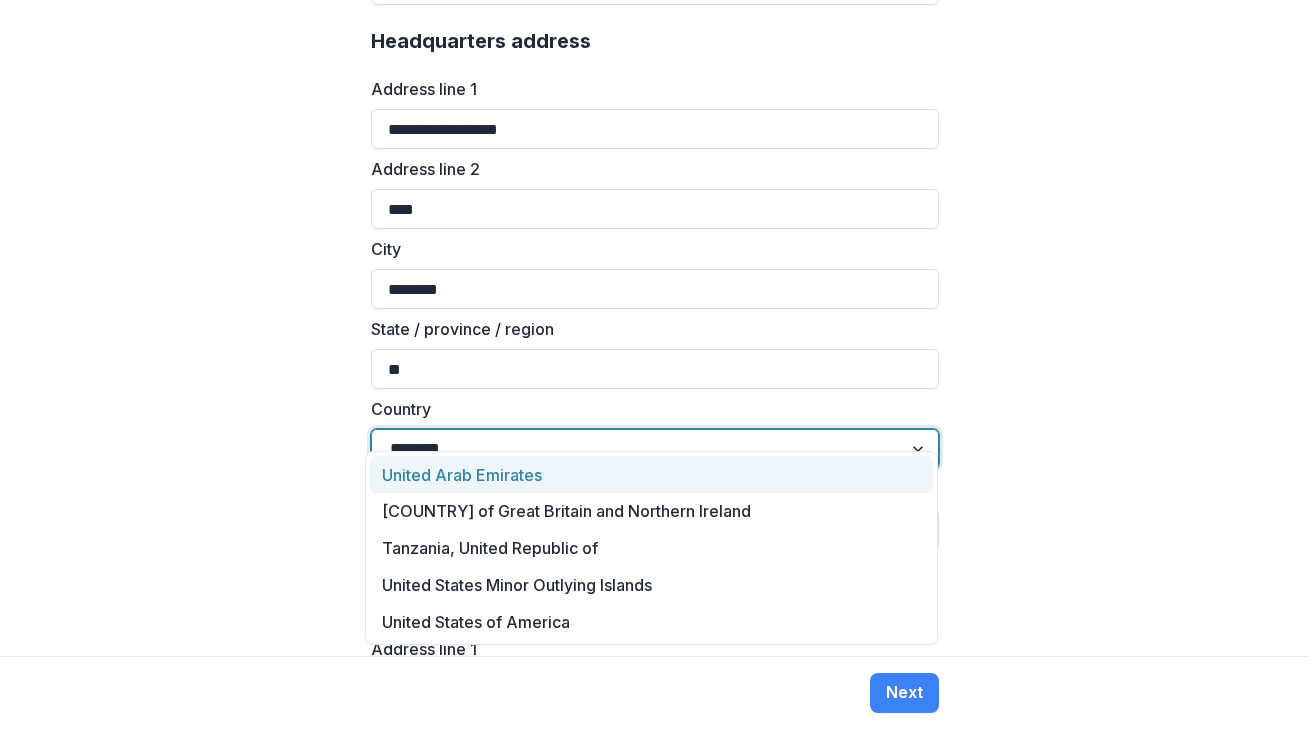 type on "*********" 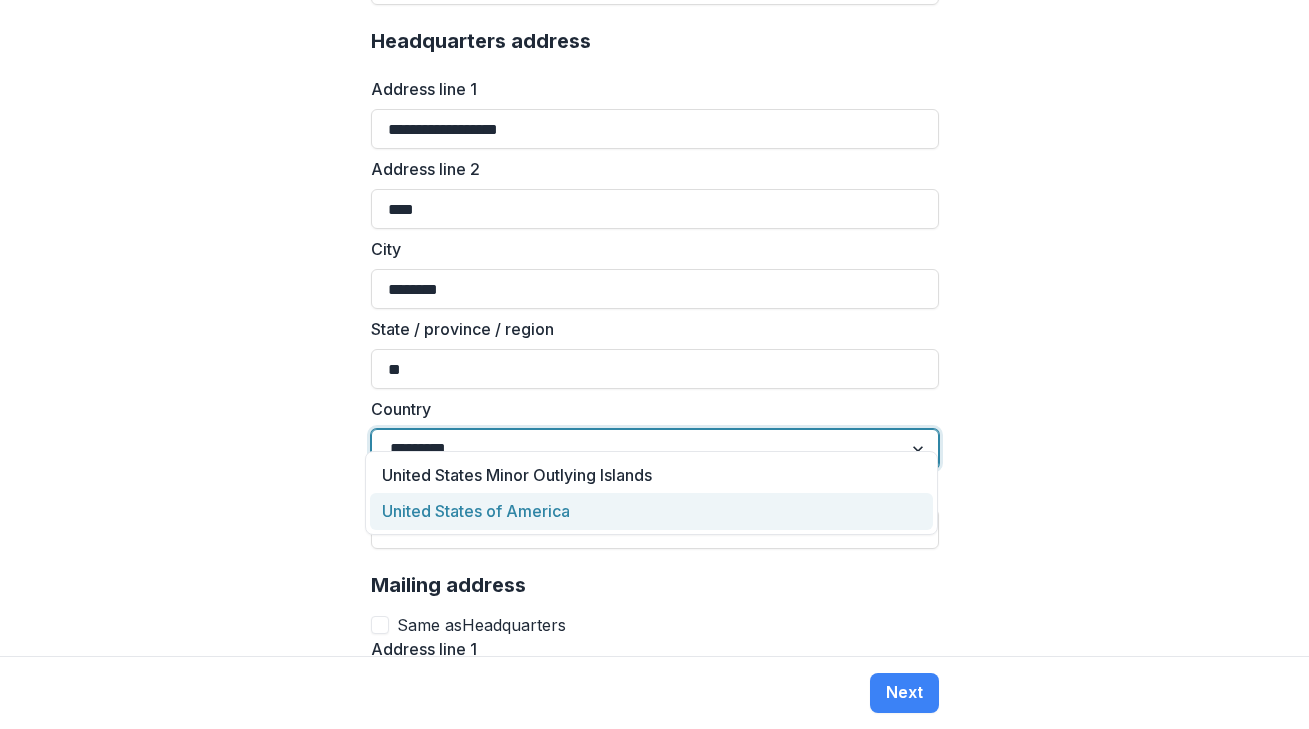 click on "United States of America" at bounding box center [652, 511] 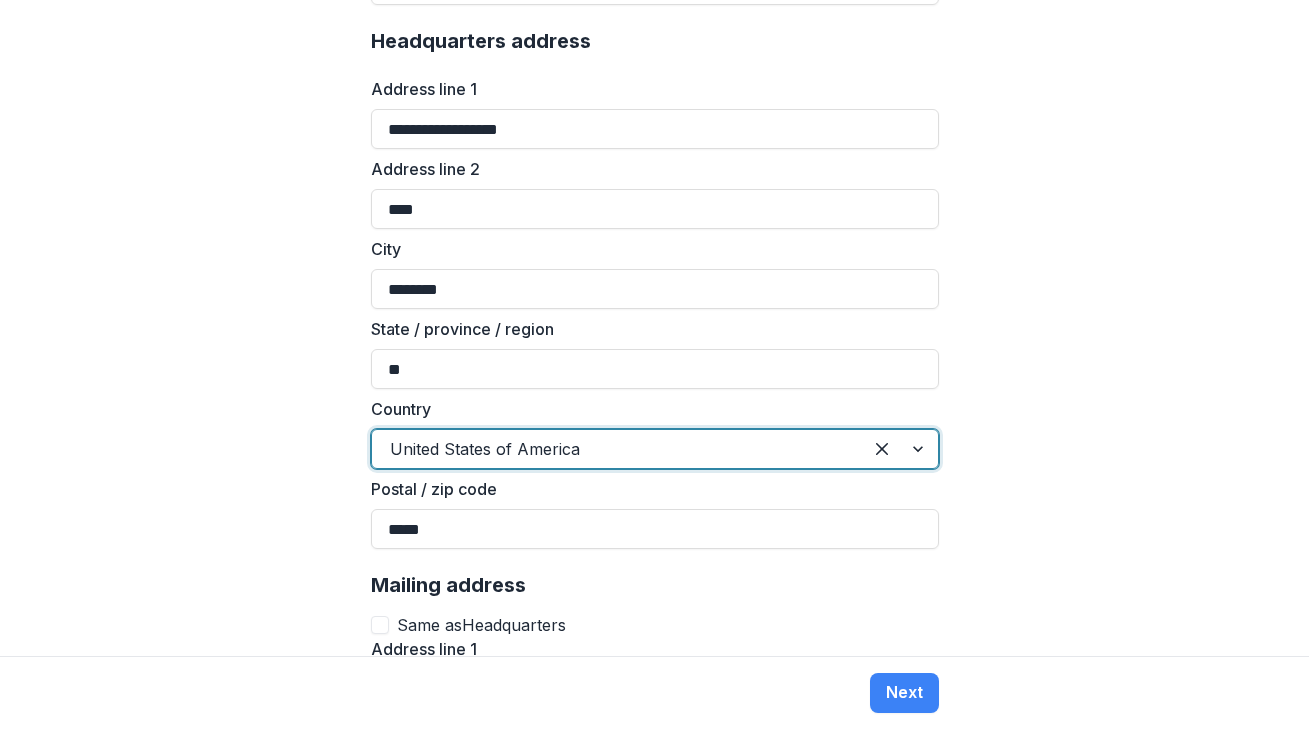 click on "**********" at bounding box center (654, 328) 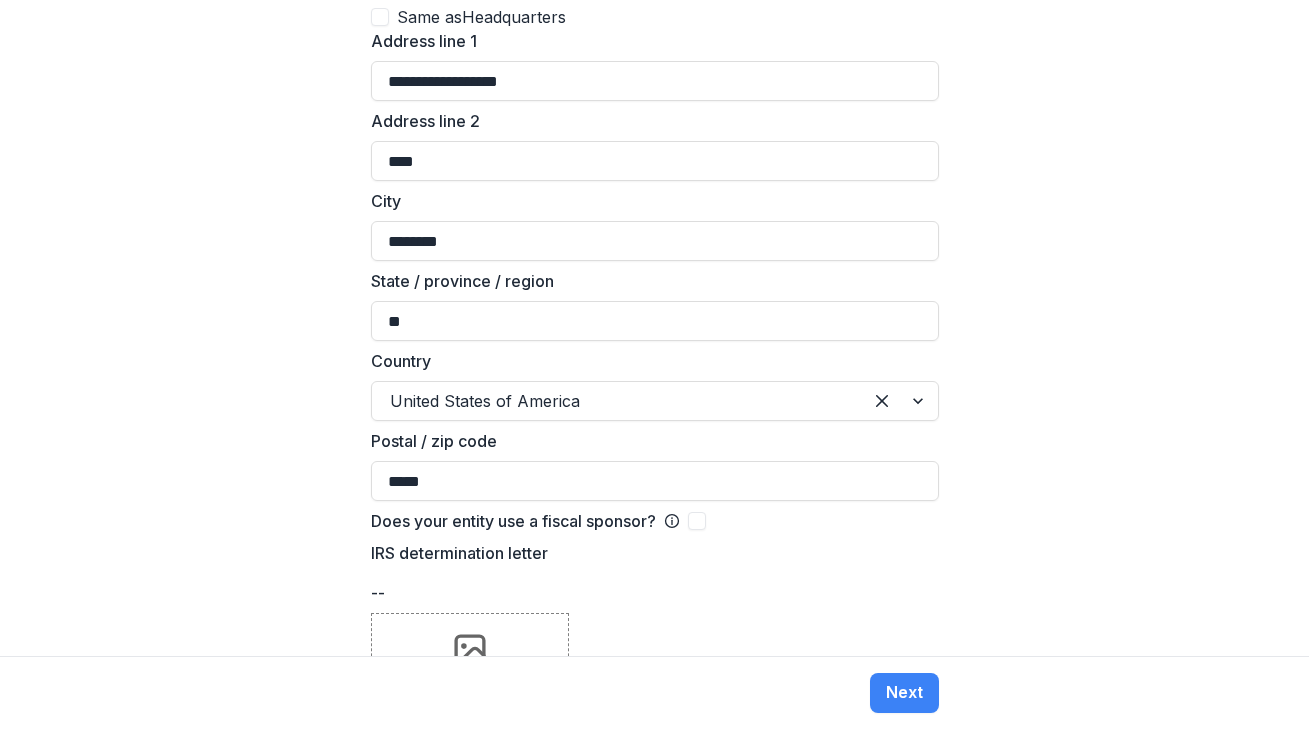 scroll, scrollTop: 1935, scrollLeft: 0, axis: vertical 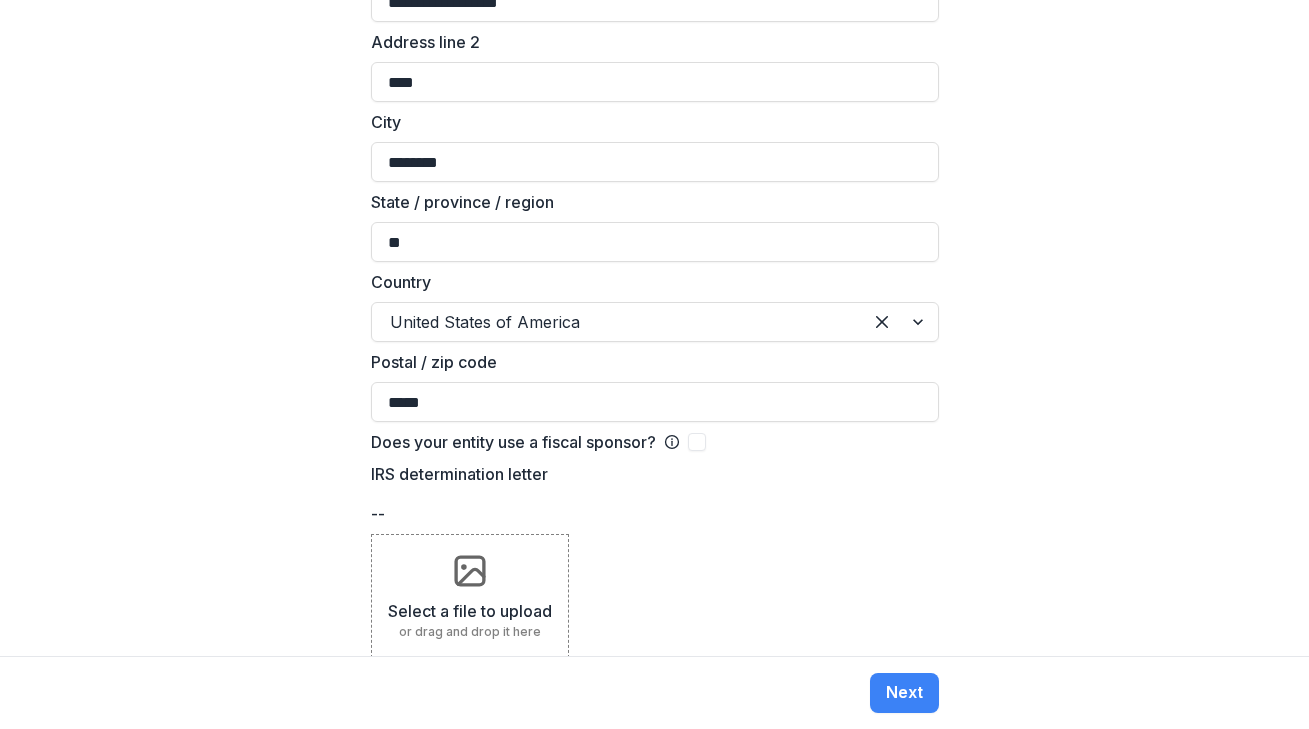click 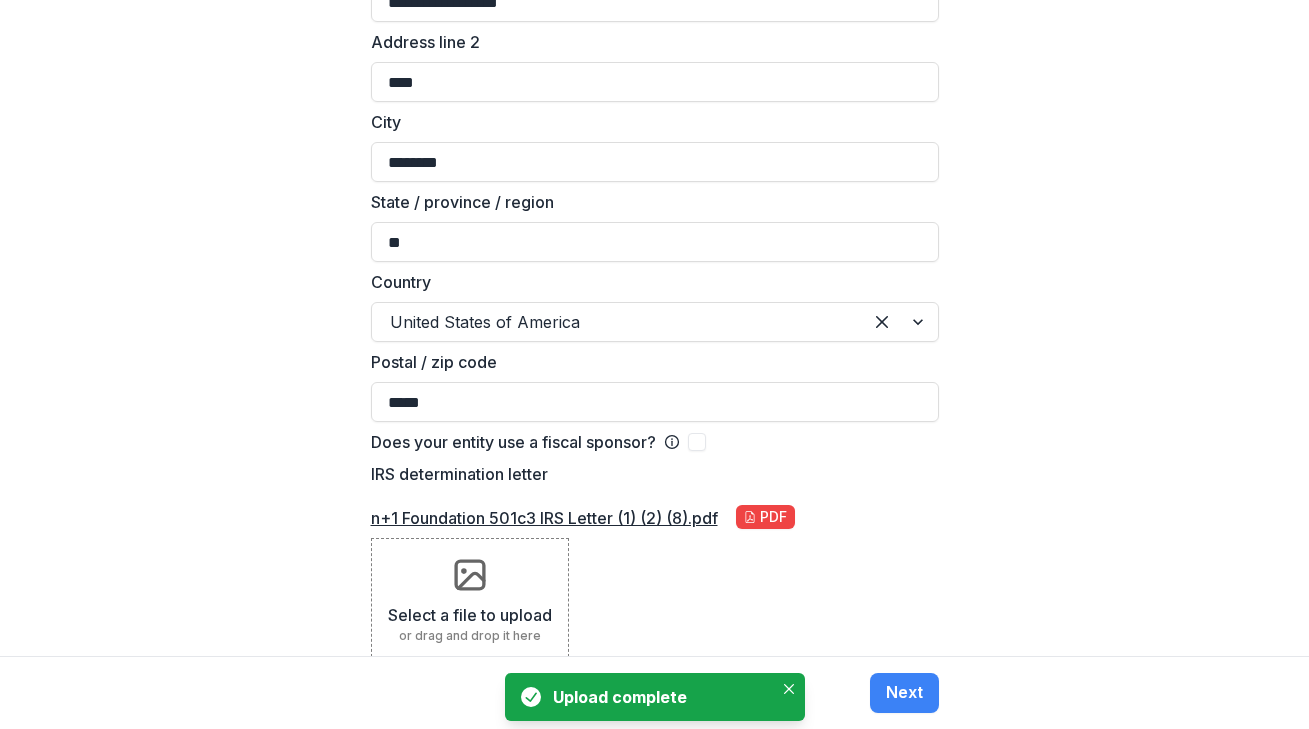scroll, scrollTop: 1939, scrollLeft: 0, axis: vertical 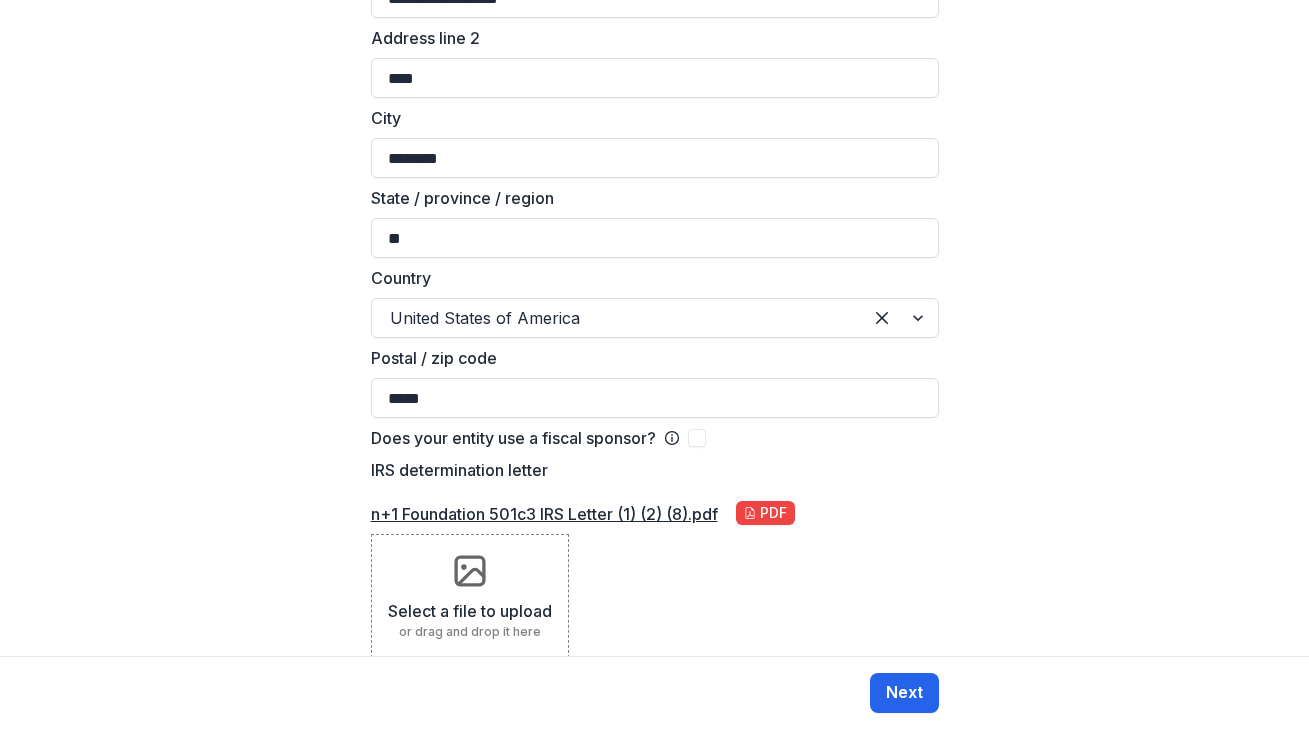 click on "Next" at bounding box center [904, 693] 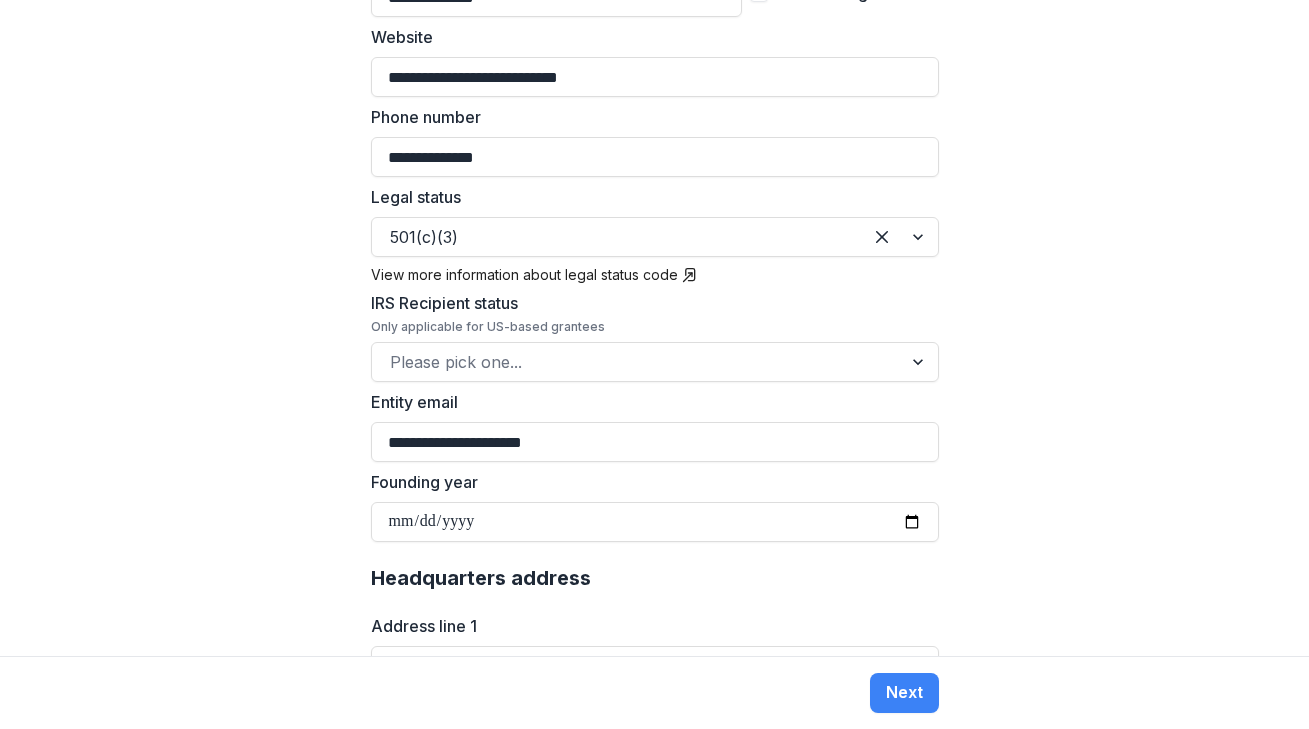 scroll, scrollTop: 0, scrollLeft: 0, axis: both 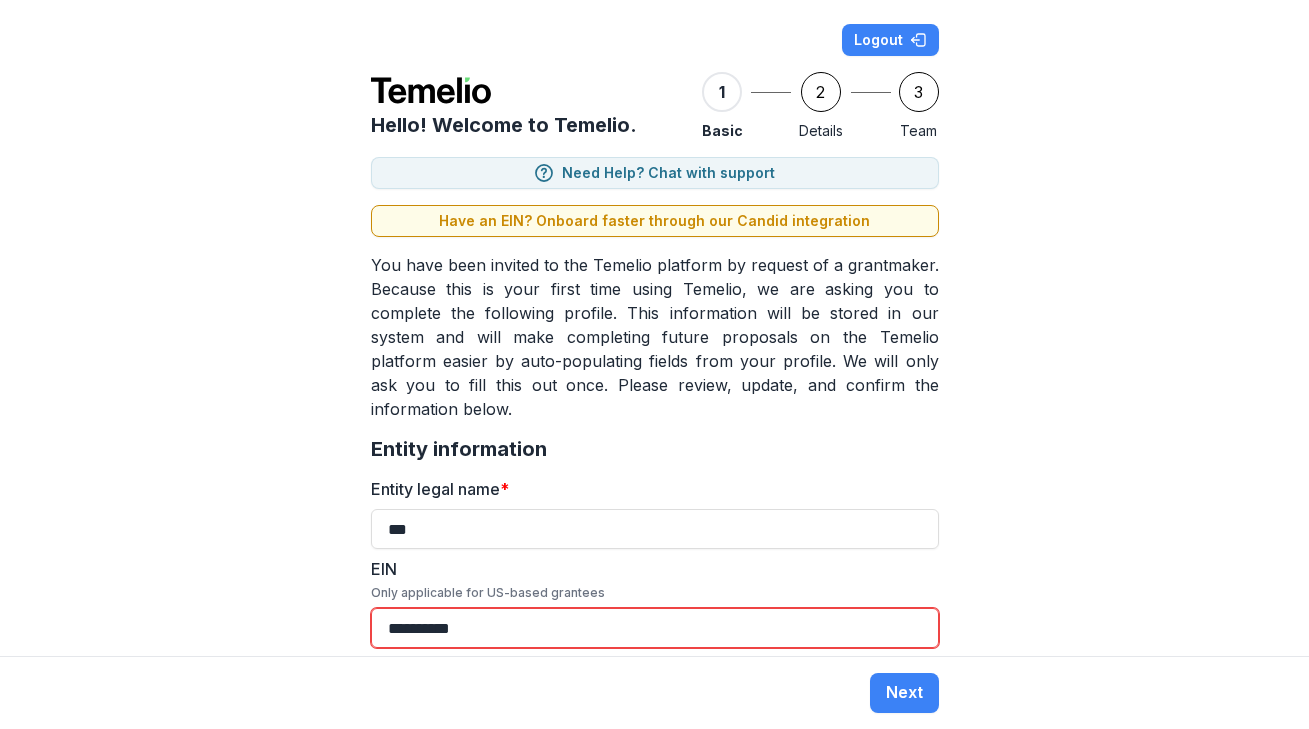 click on "**********" at bounding box center (654, 328) 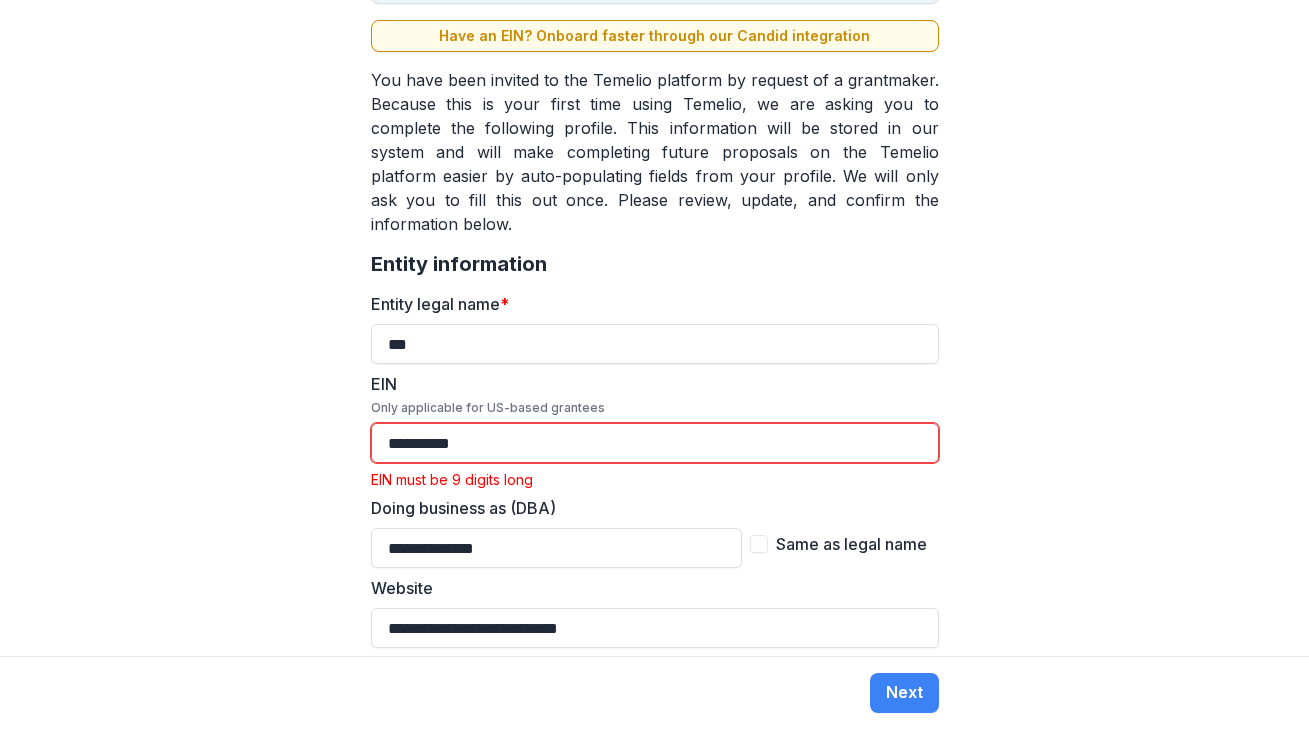 scroll, scrollTop: 215, scrollLeft: 0, axis: vertical 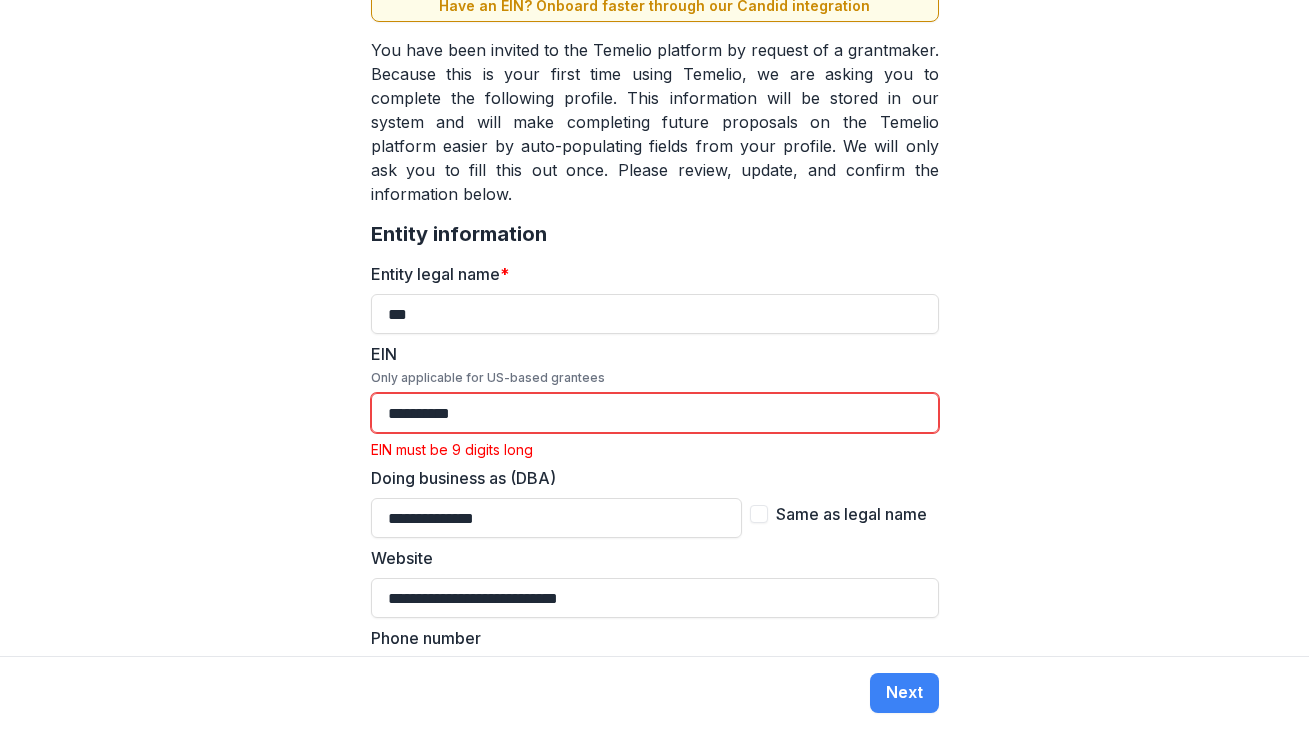click on "**********" at bounding box center (655, 413) 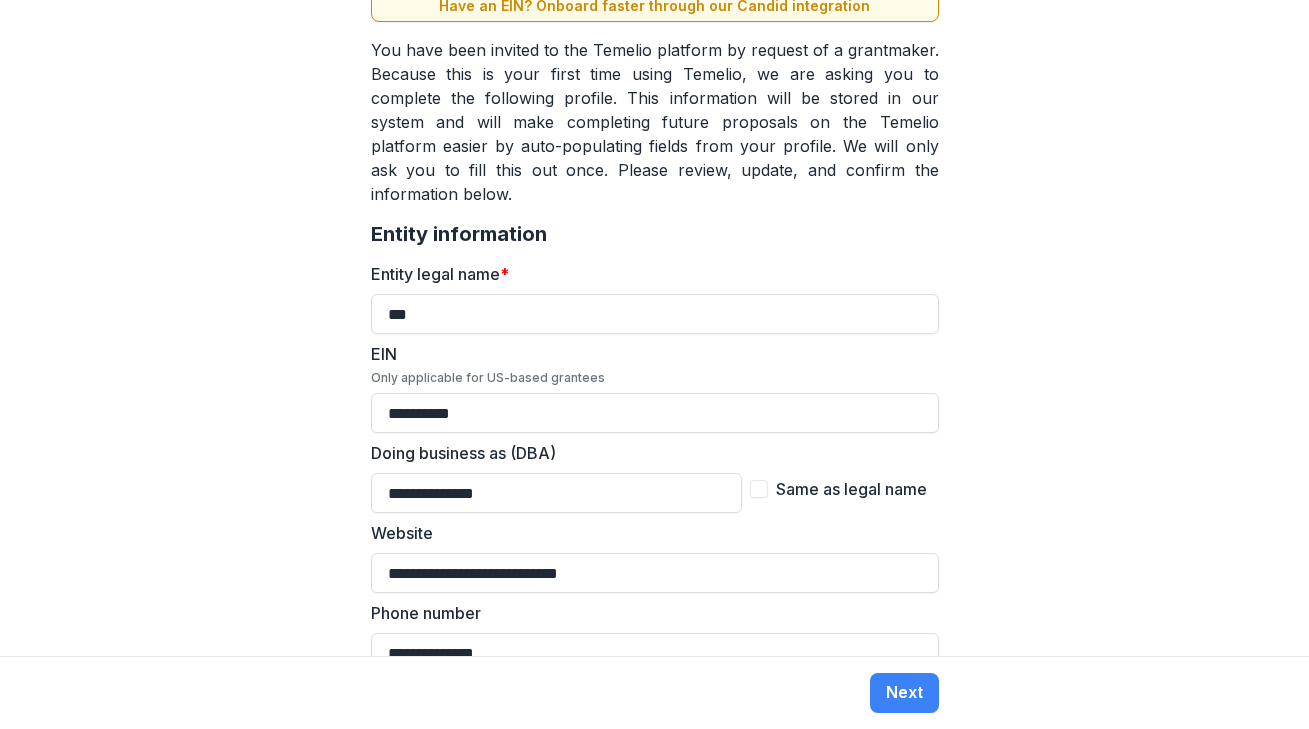 click on "**********" at bounding box center (654, 328) 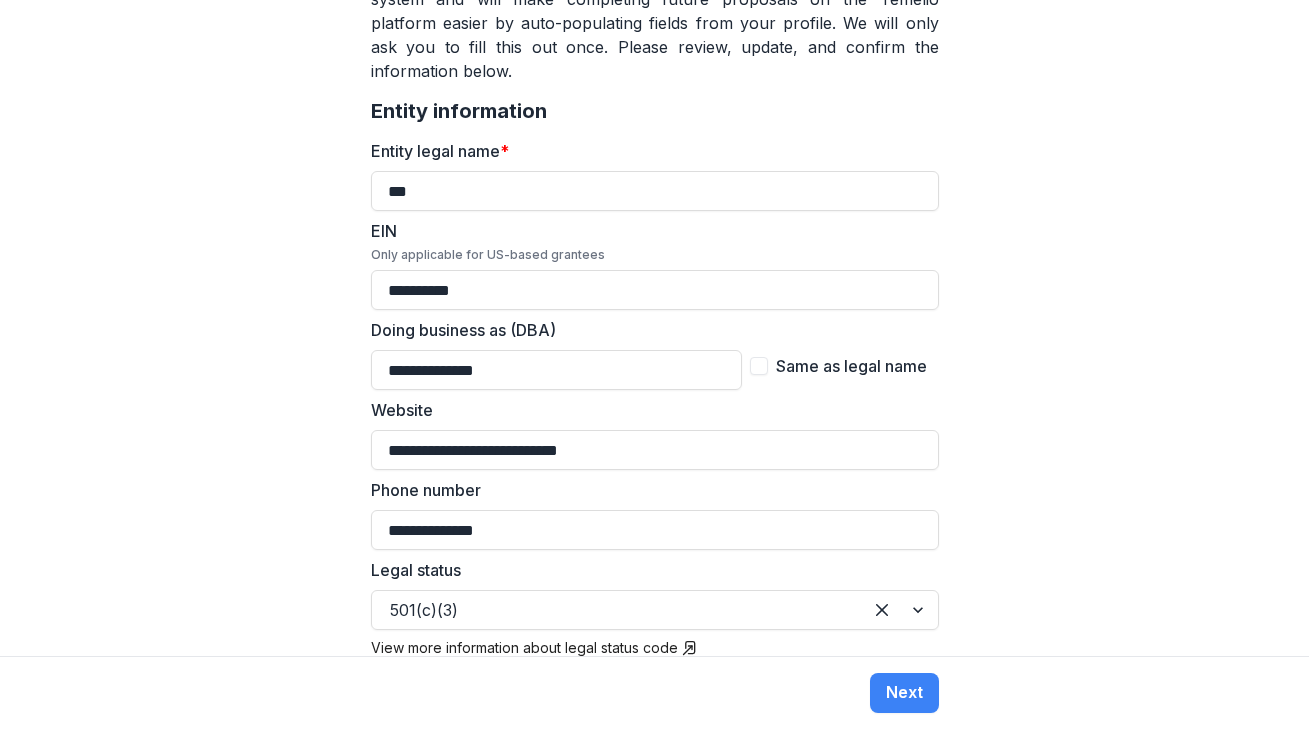 scroll, scrollTop: 1939, scrollLeft: 0, axis: vertical 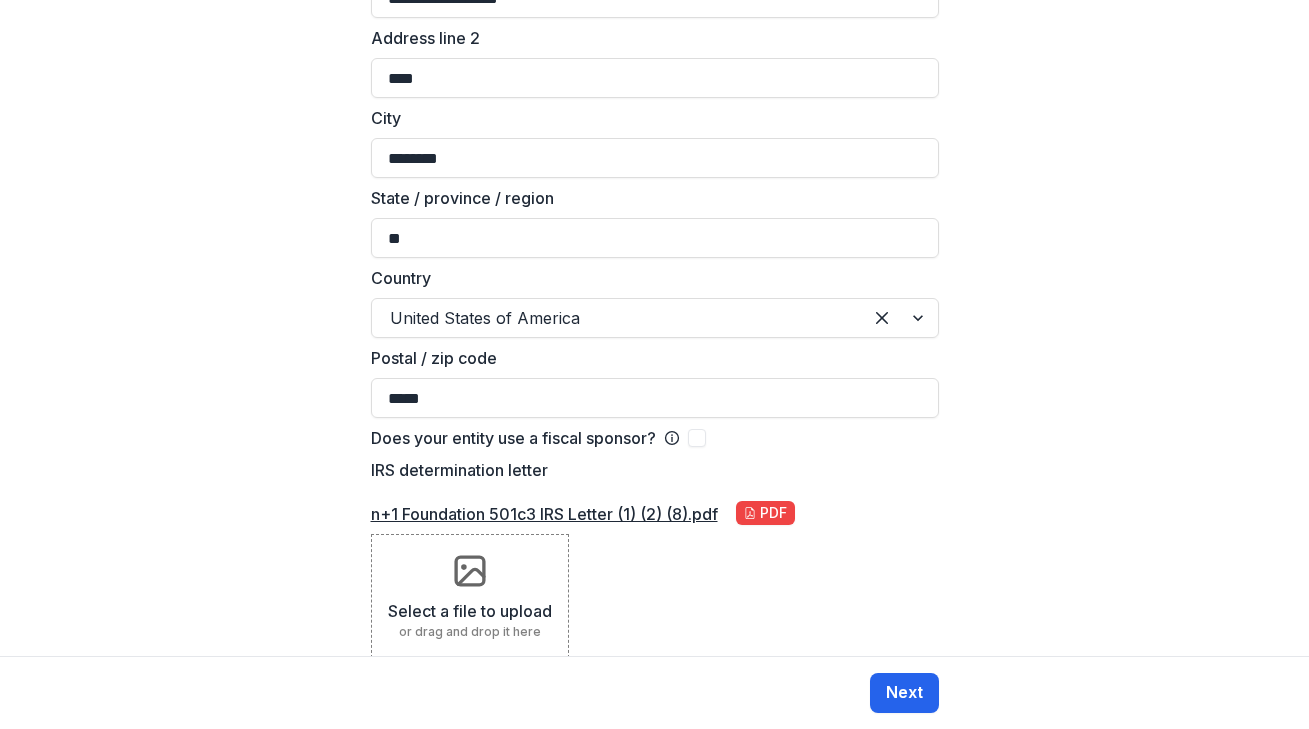 click on "Next" at bounding box center [904, 693] 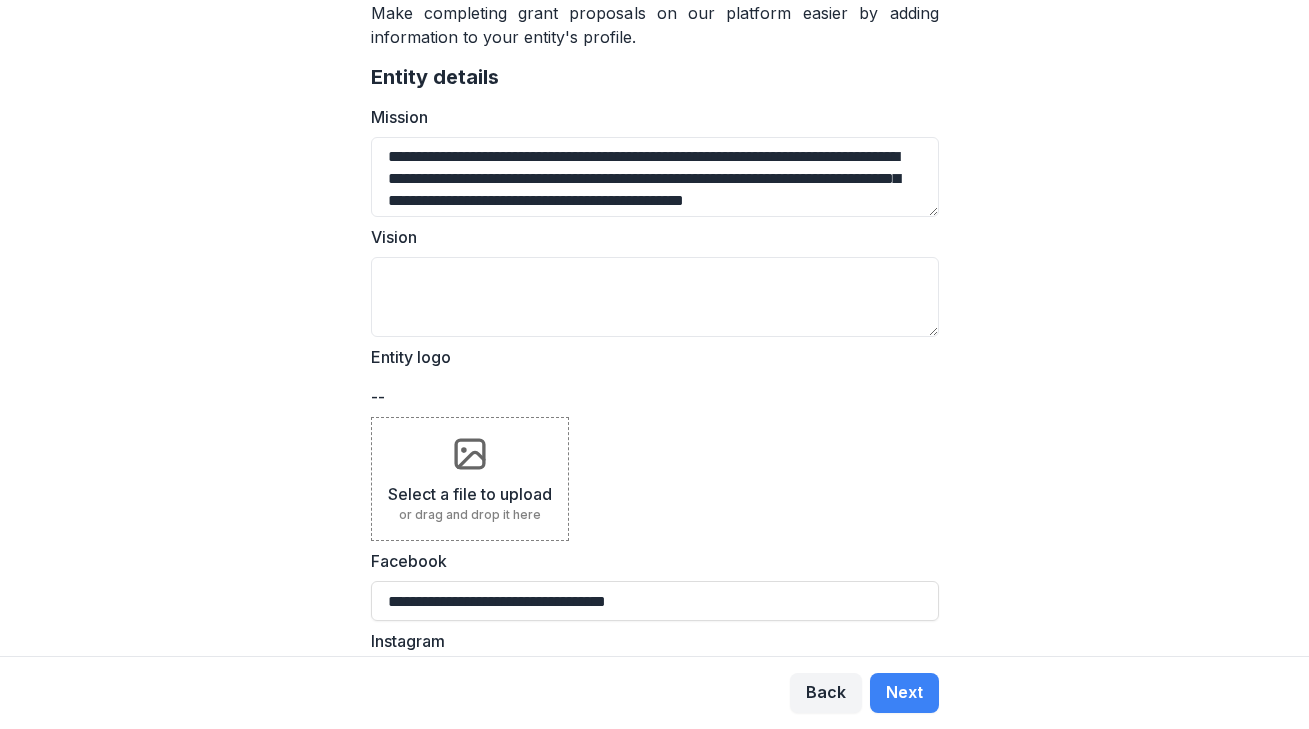 scroll, scrollTop: 79, scrollLeft: 0, axis: vertical 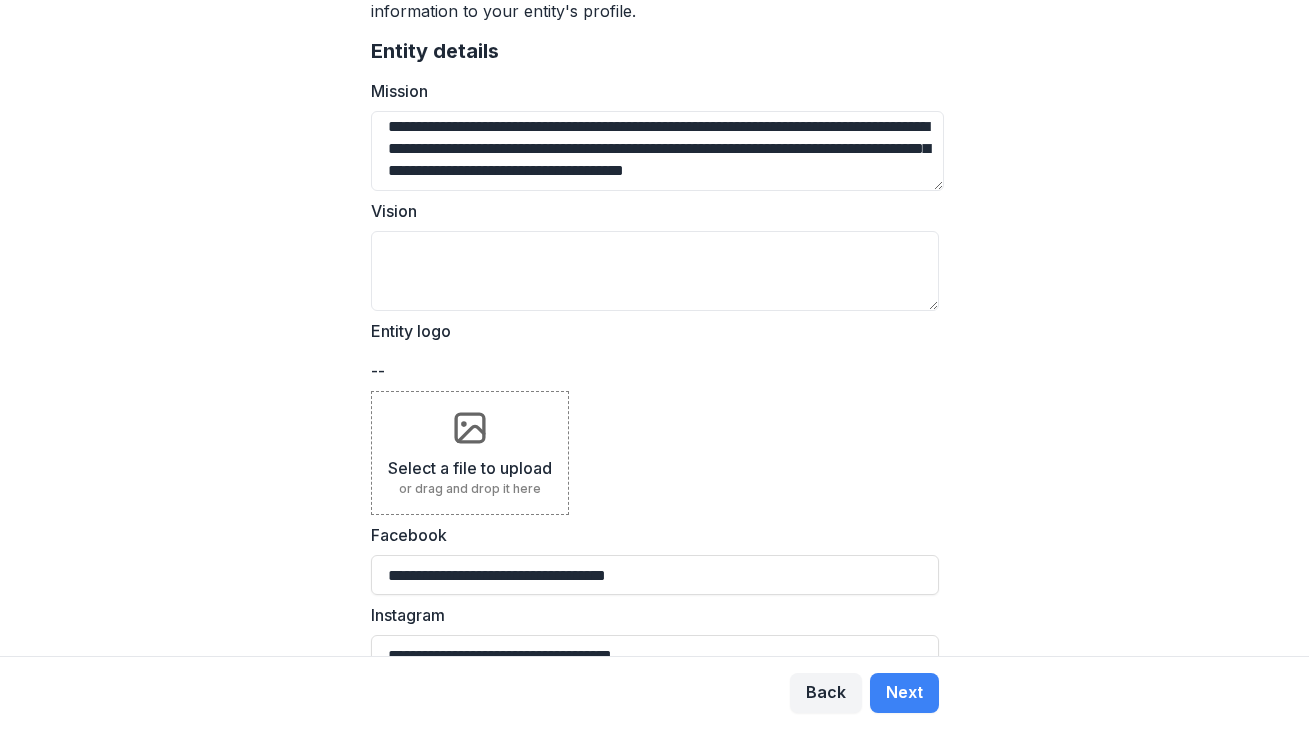 click 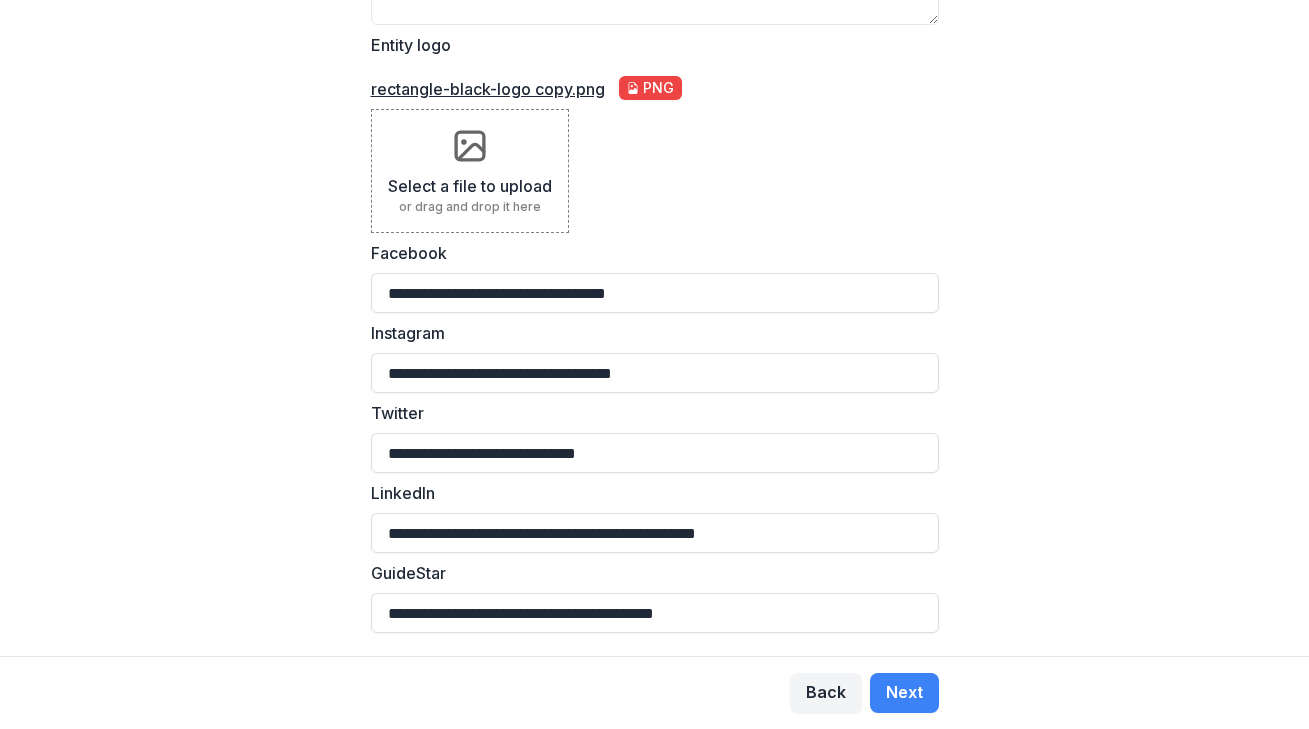 scroll, scrollTop: 565, scrollLeft: 0, axis: vertical 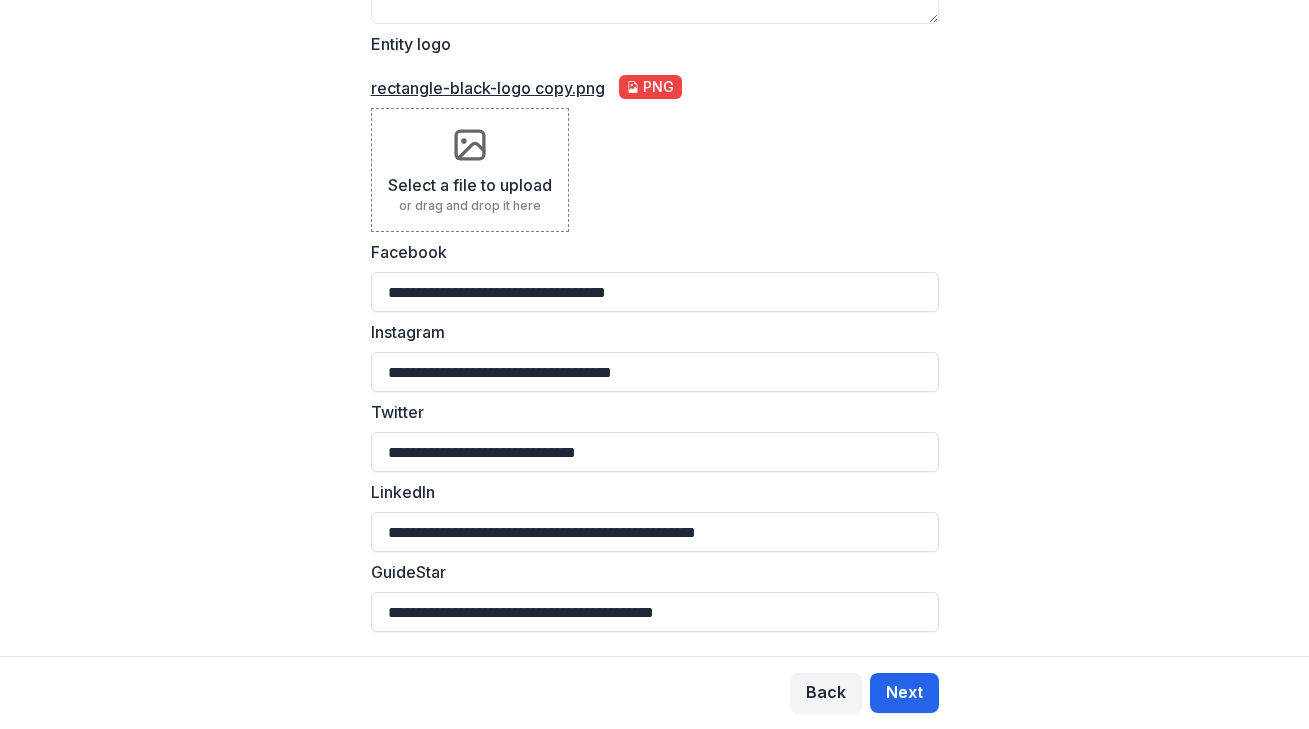 click on "Next" at bounding box center [904, 693] 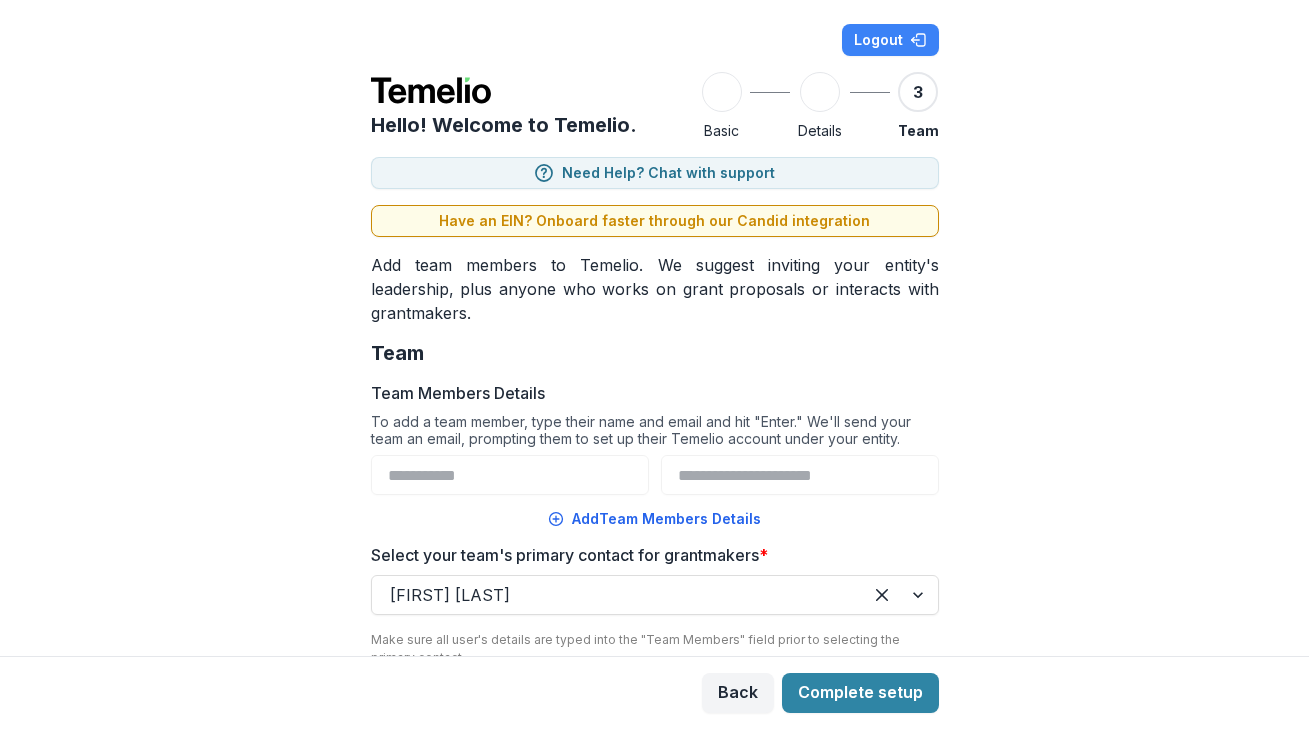 scroll, scrollTop: 162, scrollLeft: 0, axis: vertical 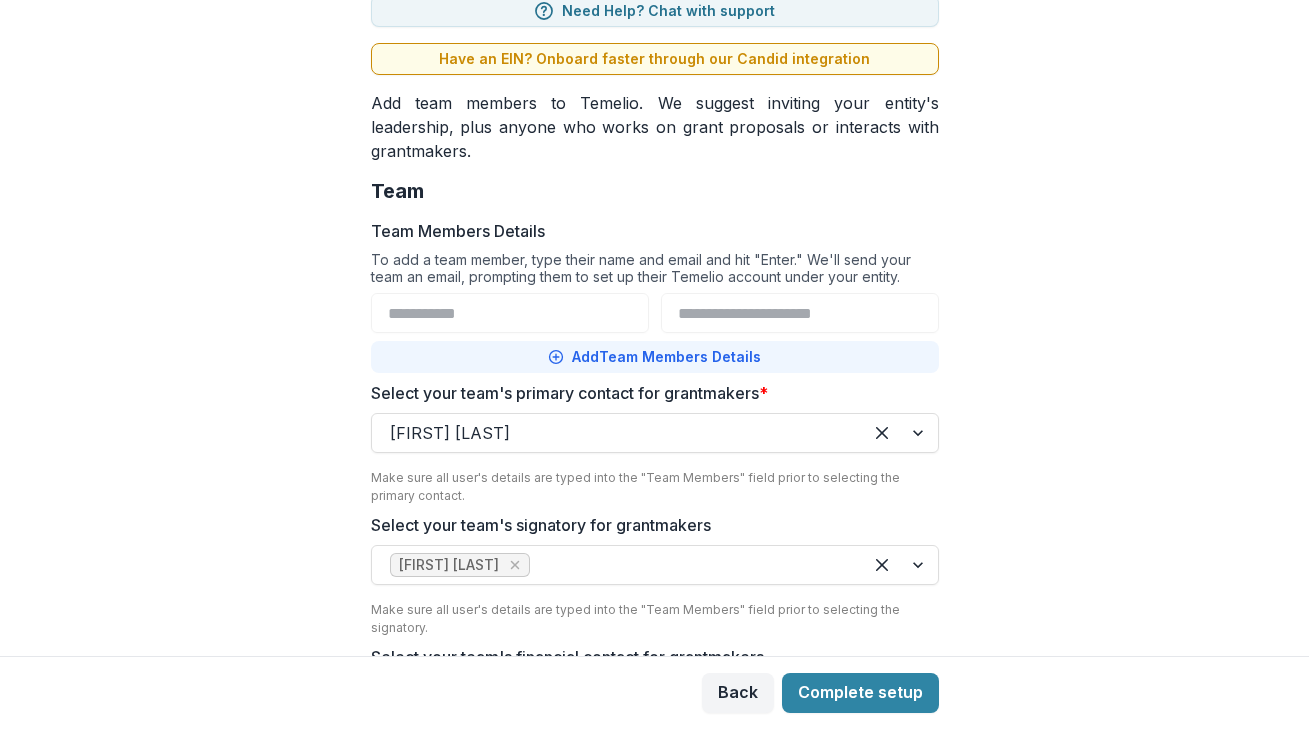 click on "Add  Team Members Details" at bounding box center (655, 357) 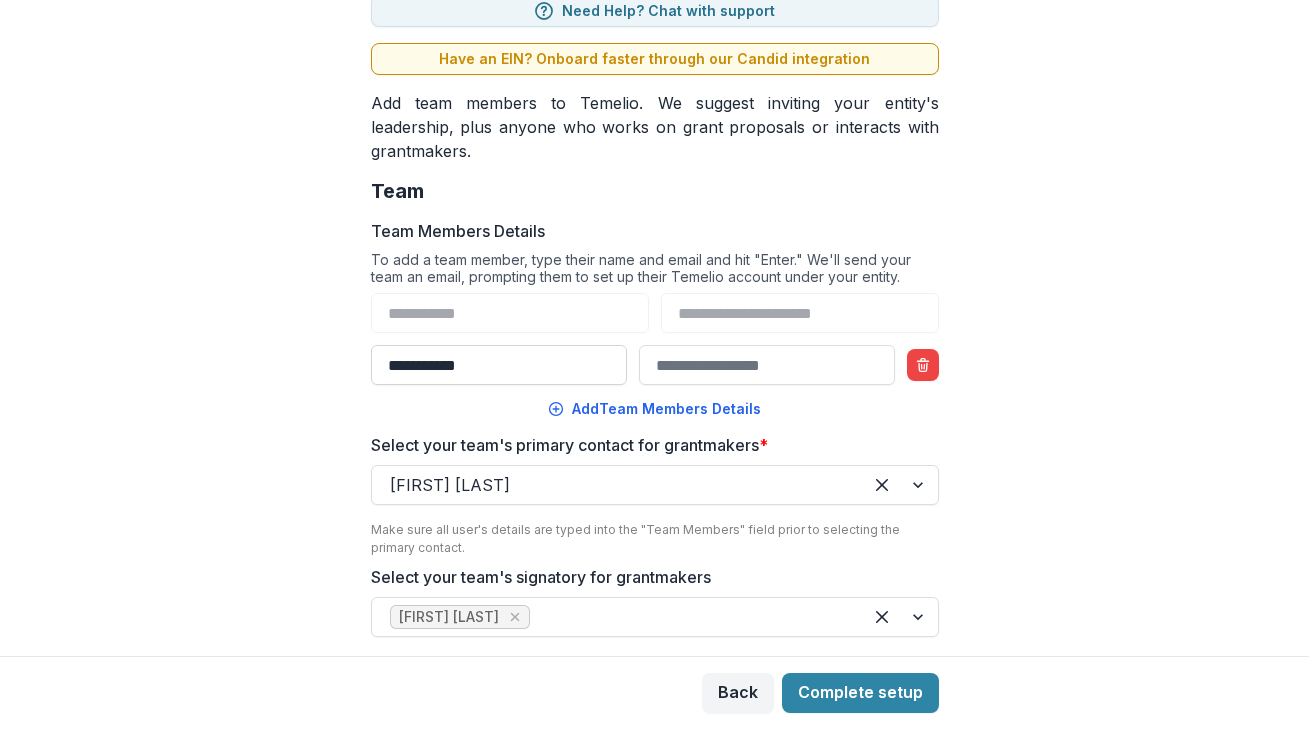 type on "**********" 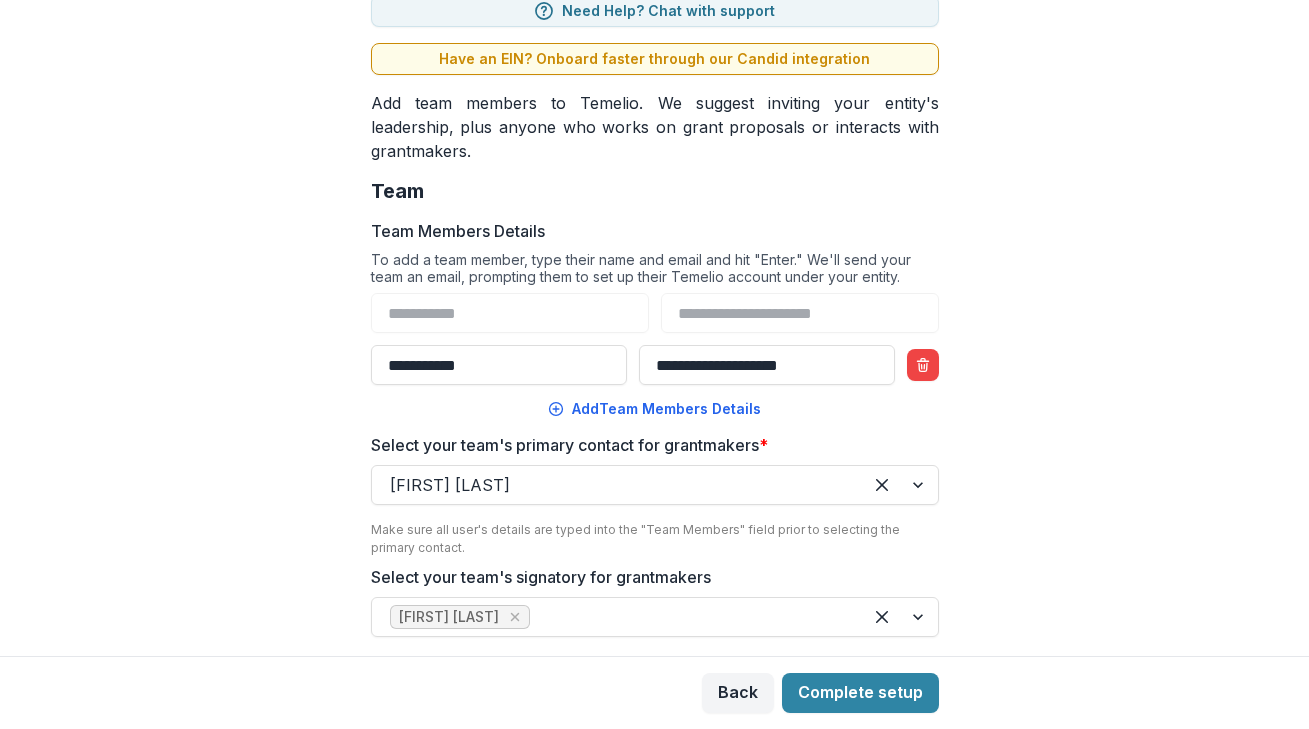 type on "**********" 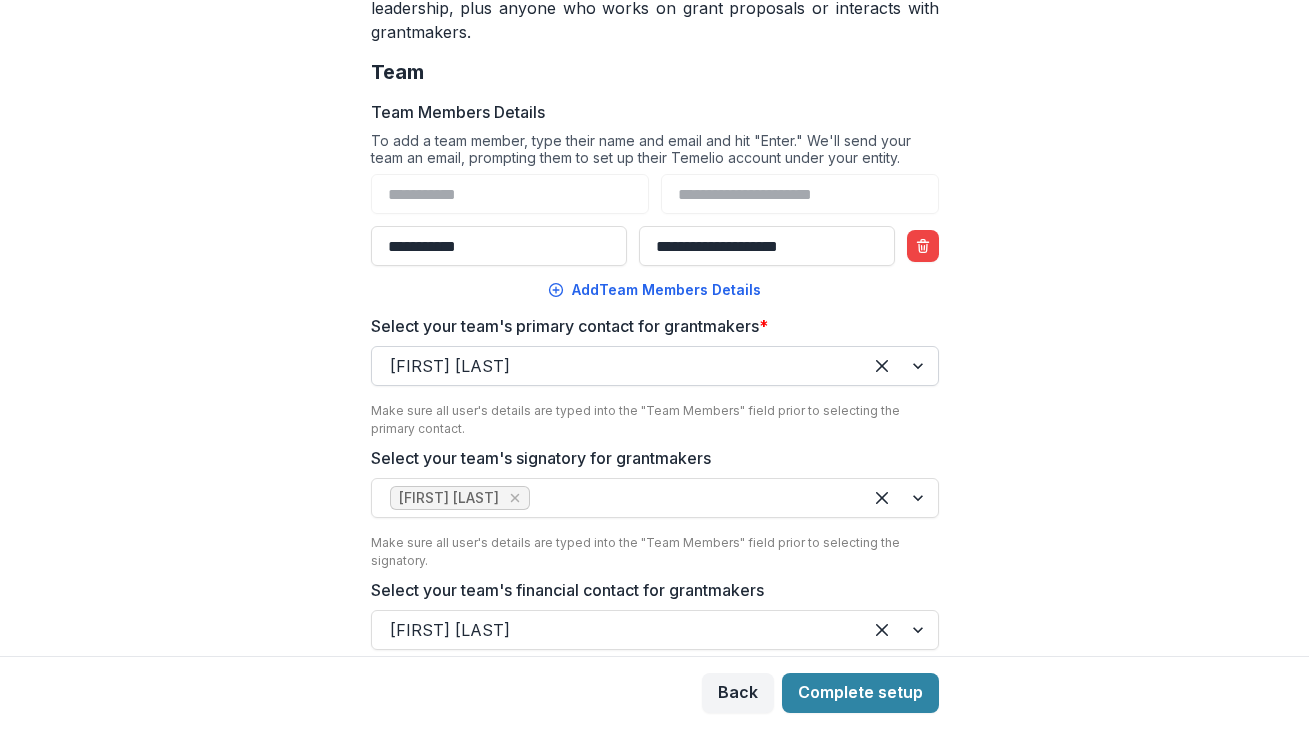 click at bounding box center (617, 366) 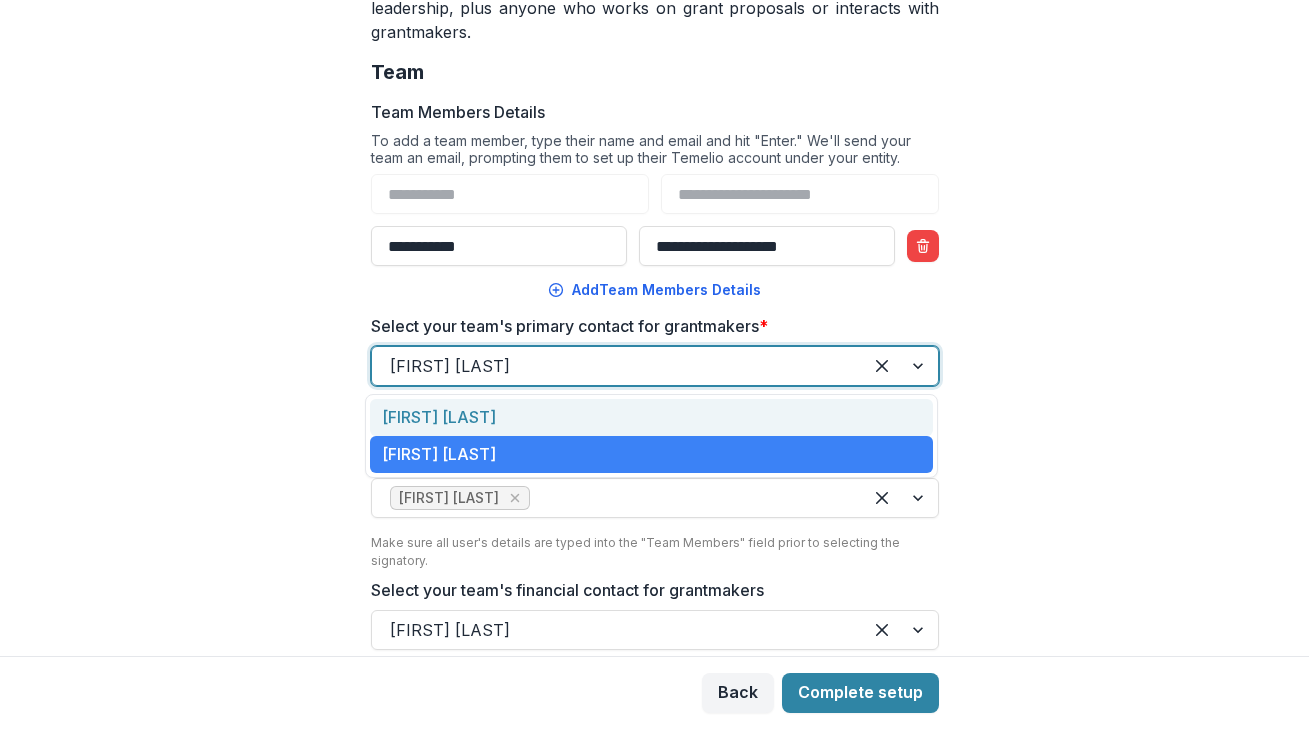 click on "Dani Oliver" at bounding box center [652, 417] 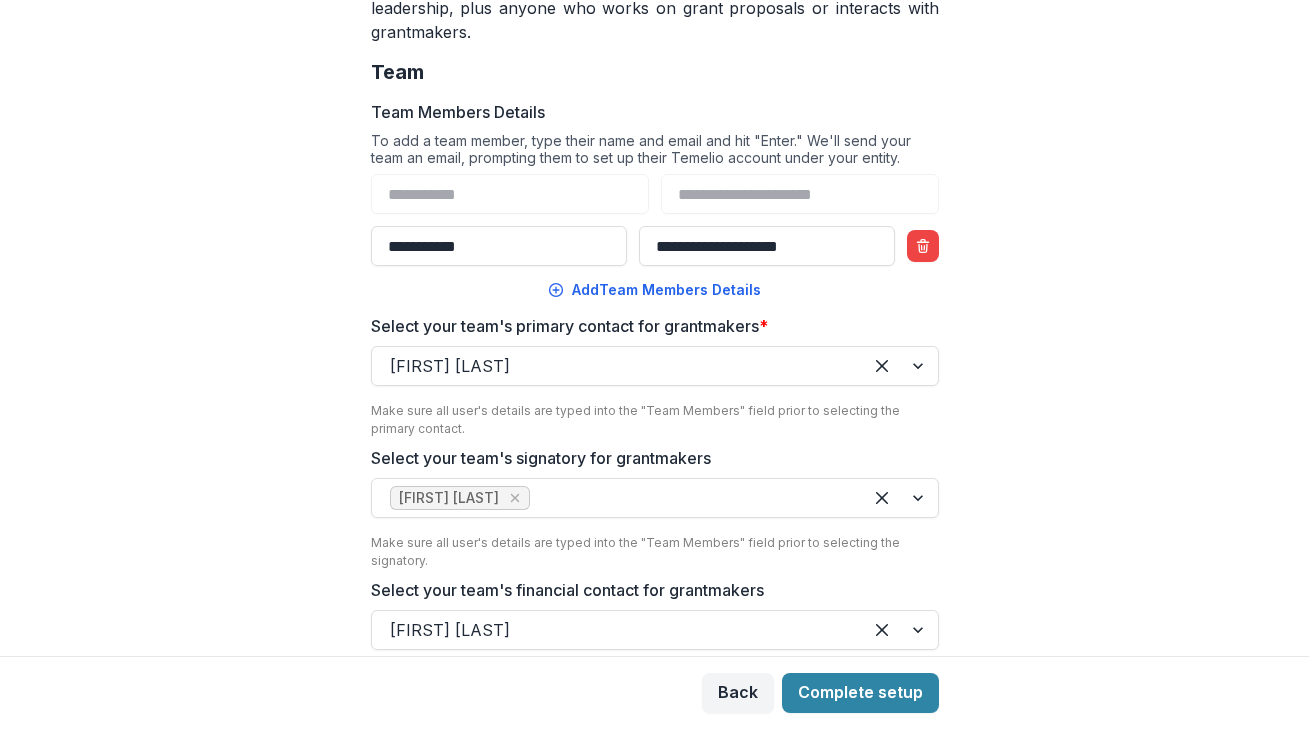 click on "**********" at bounding box center [654, 328] 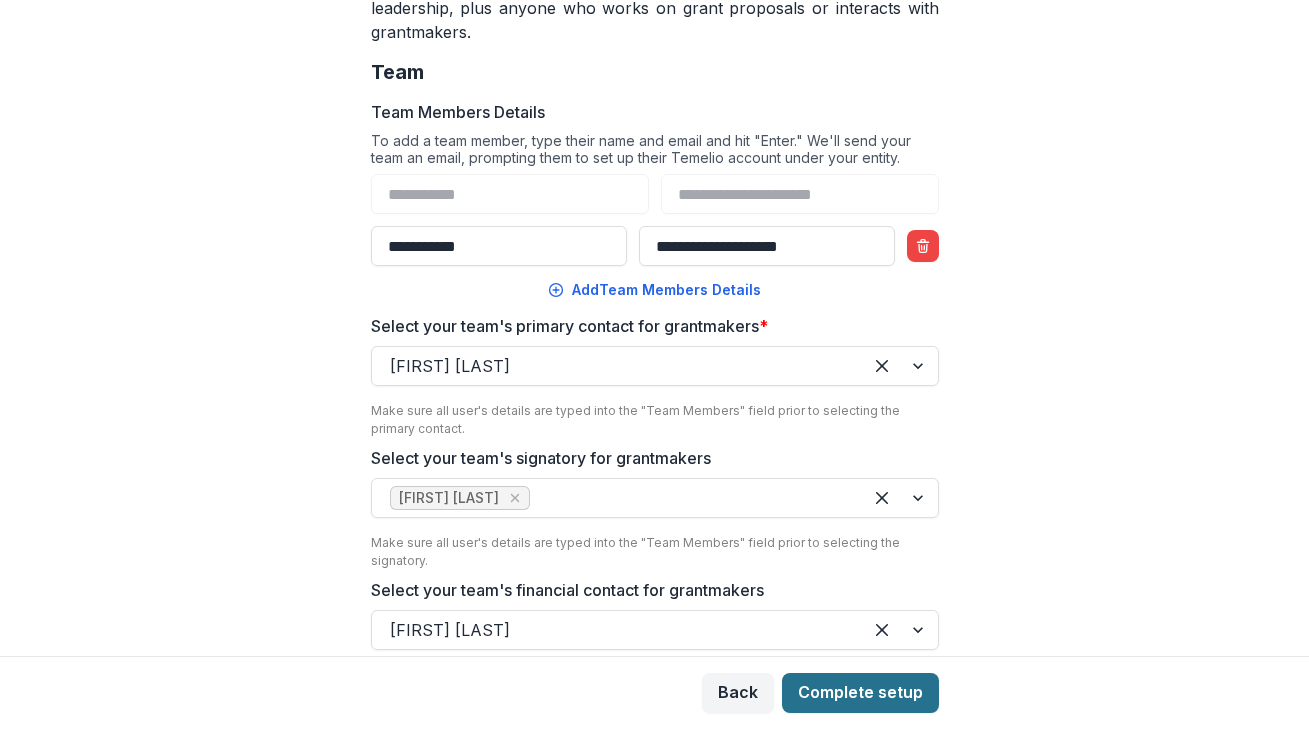 click on "Complete setup" at bounding box center [860, 693] 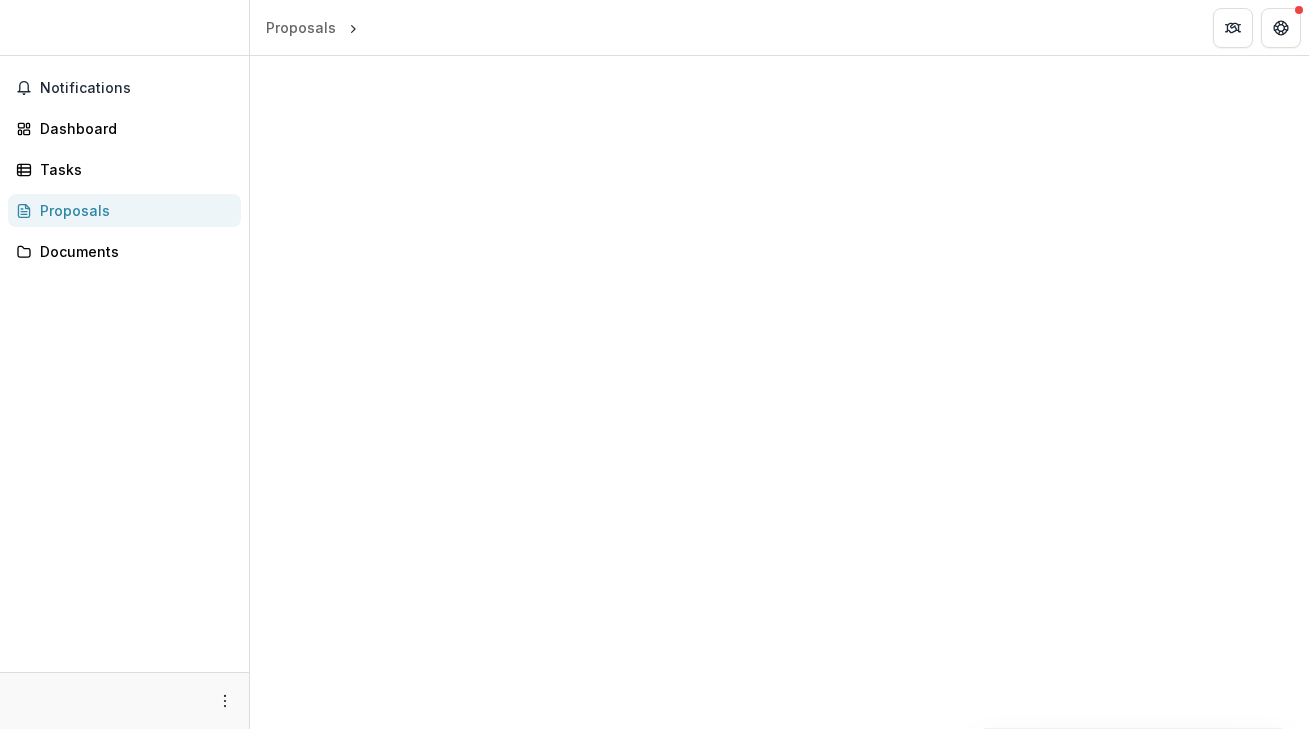 scroll, scrollTop: 0, scrollLeft: 0, axis: both 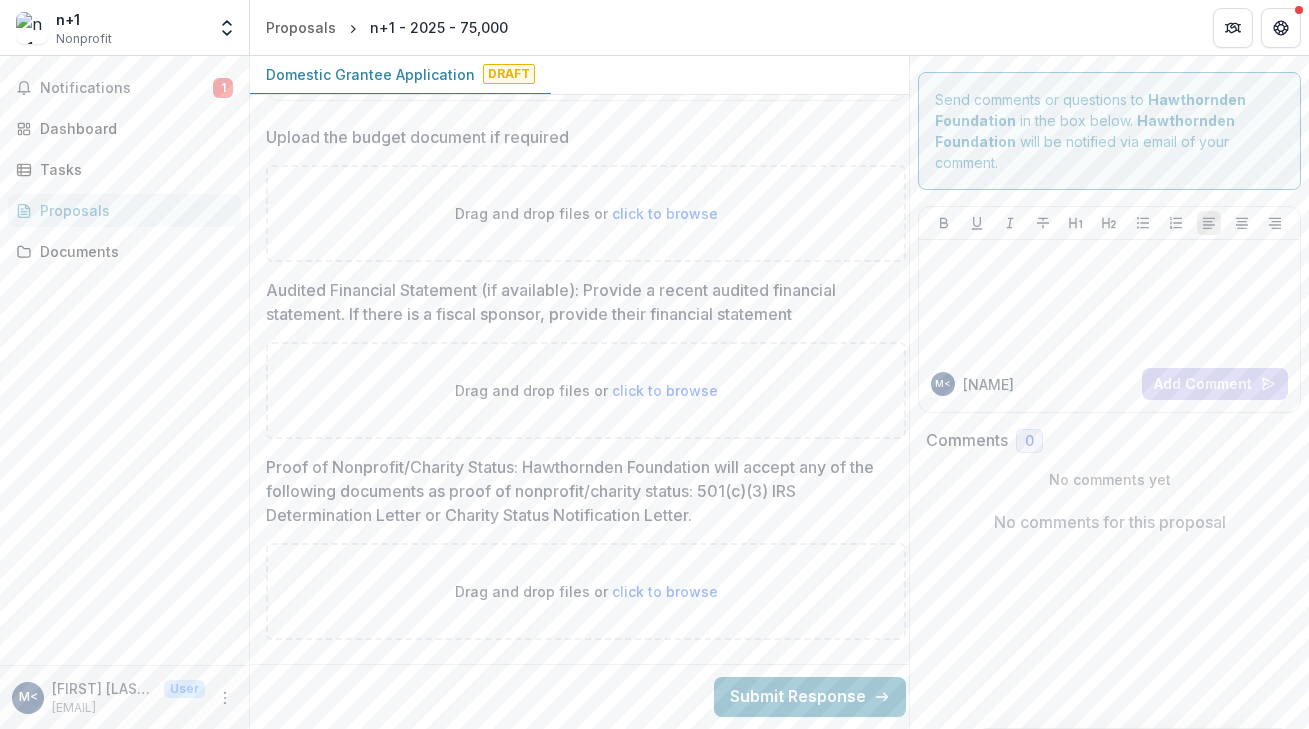 click on "Send comments or questions to   Hawthornden Foundation   in the box below.   Hawthornden Foundation   will be notified via email of your comment." at bounding box center (1109, 131) 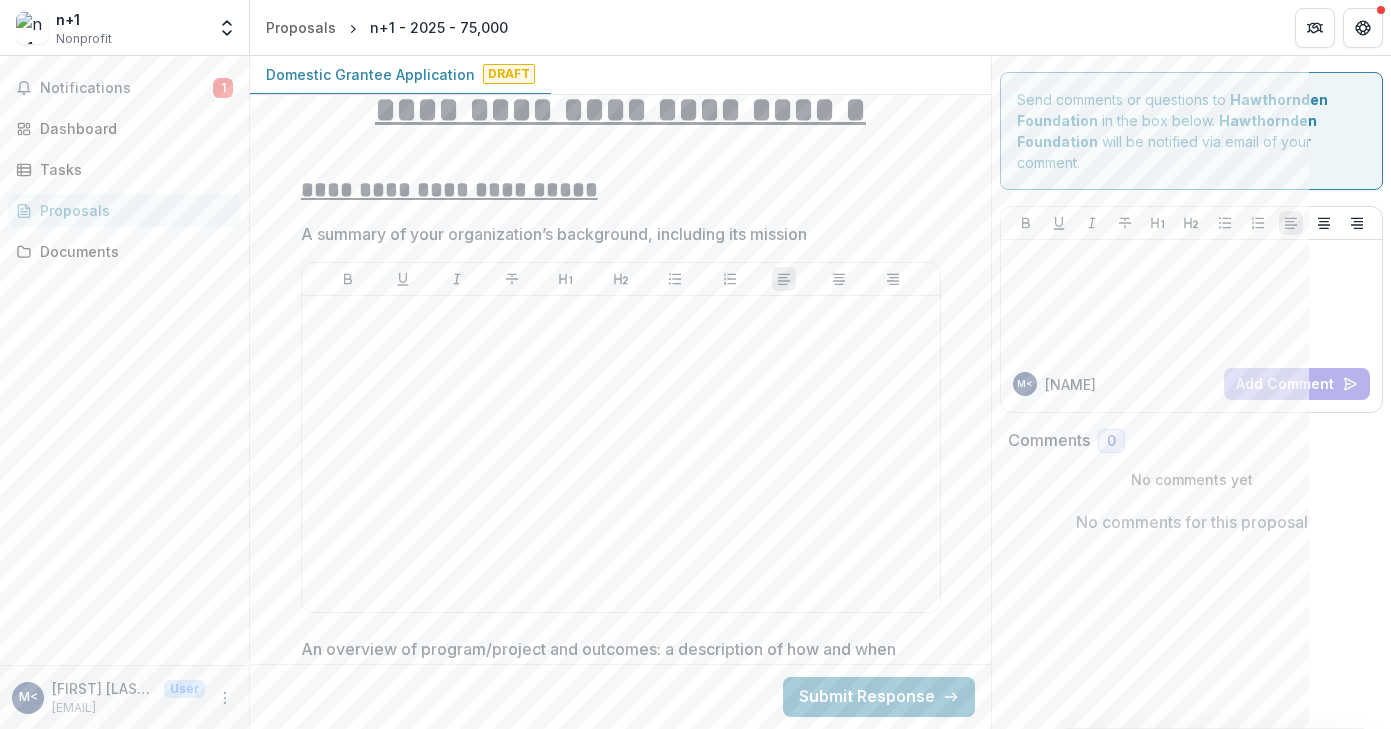 scroll, scrollTop: 0, scrollLeft: 0, axis: both 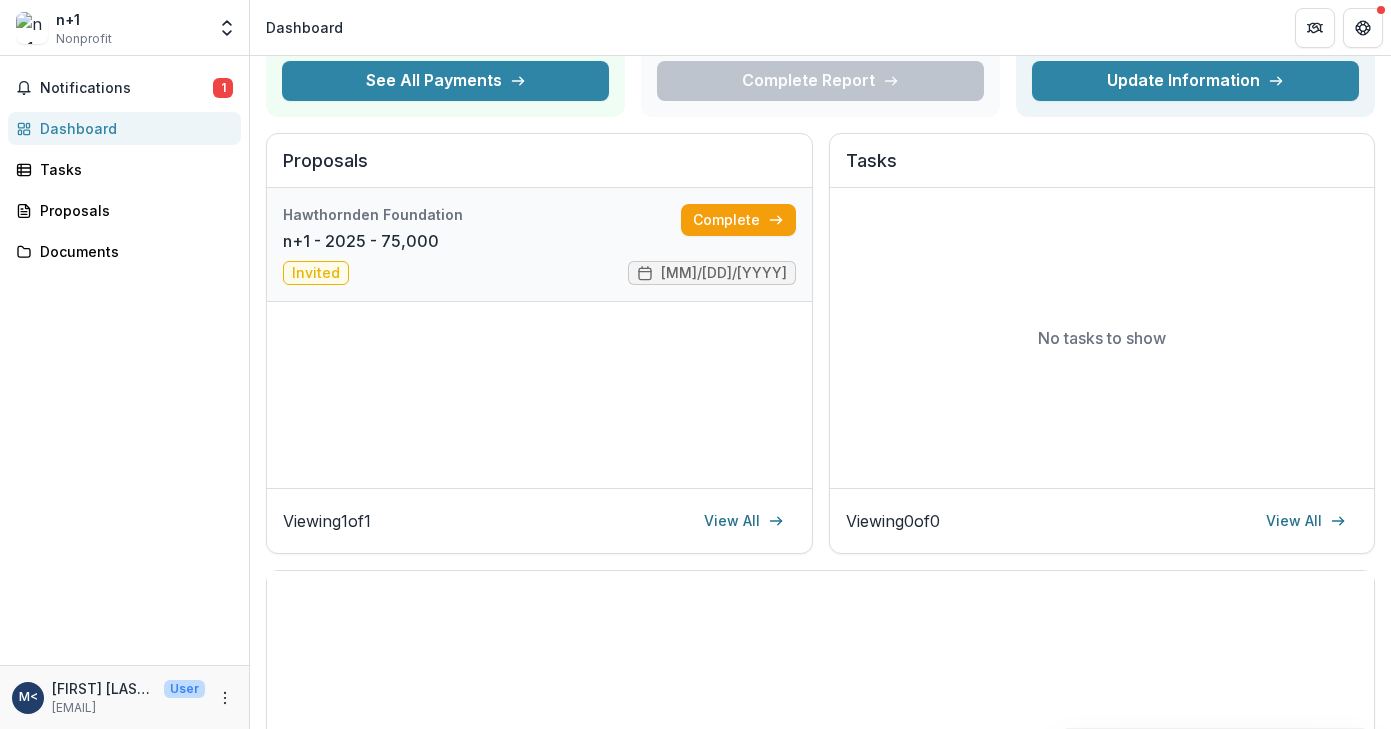 click on "n+1 - 2025 - 75,000" at bounding box center (361, 241) 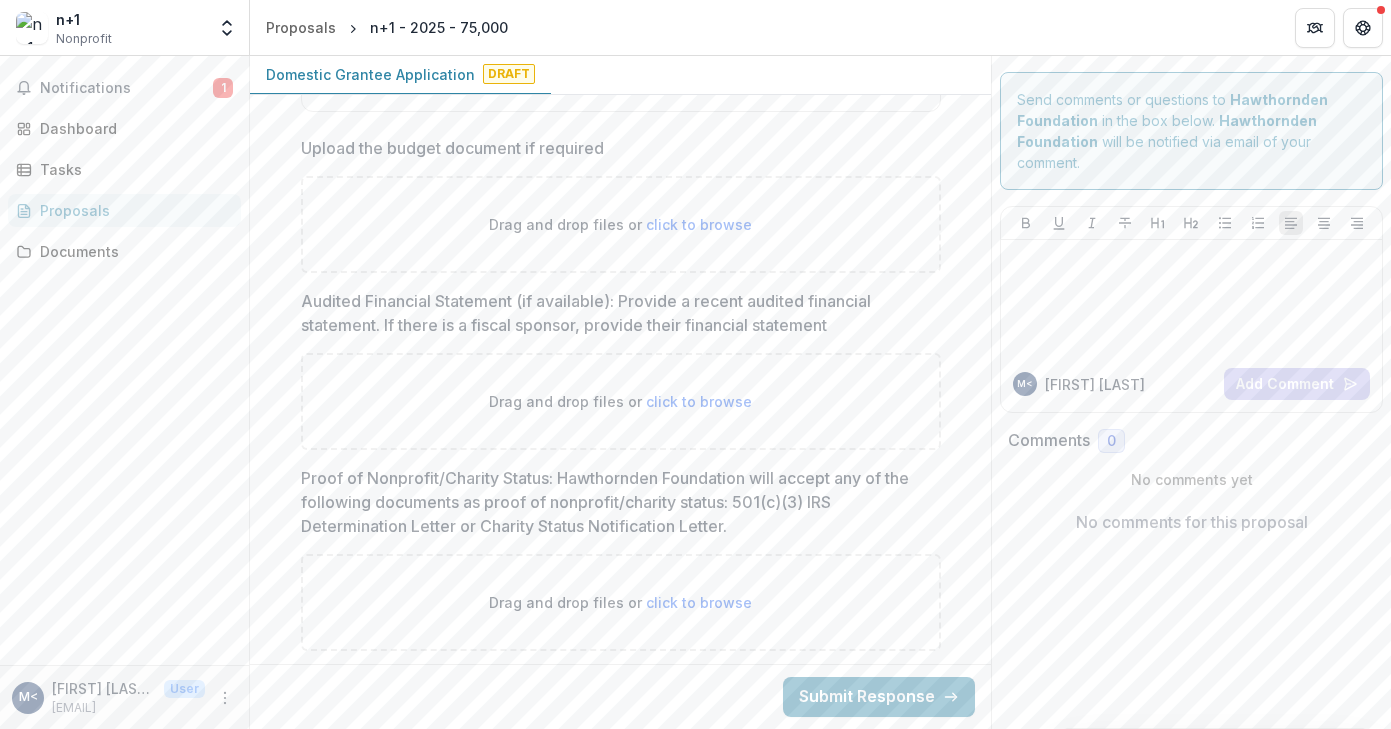 scroll, scrollTop: 3675, scrollLeft: 0, axis: vertical 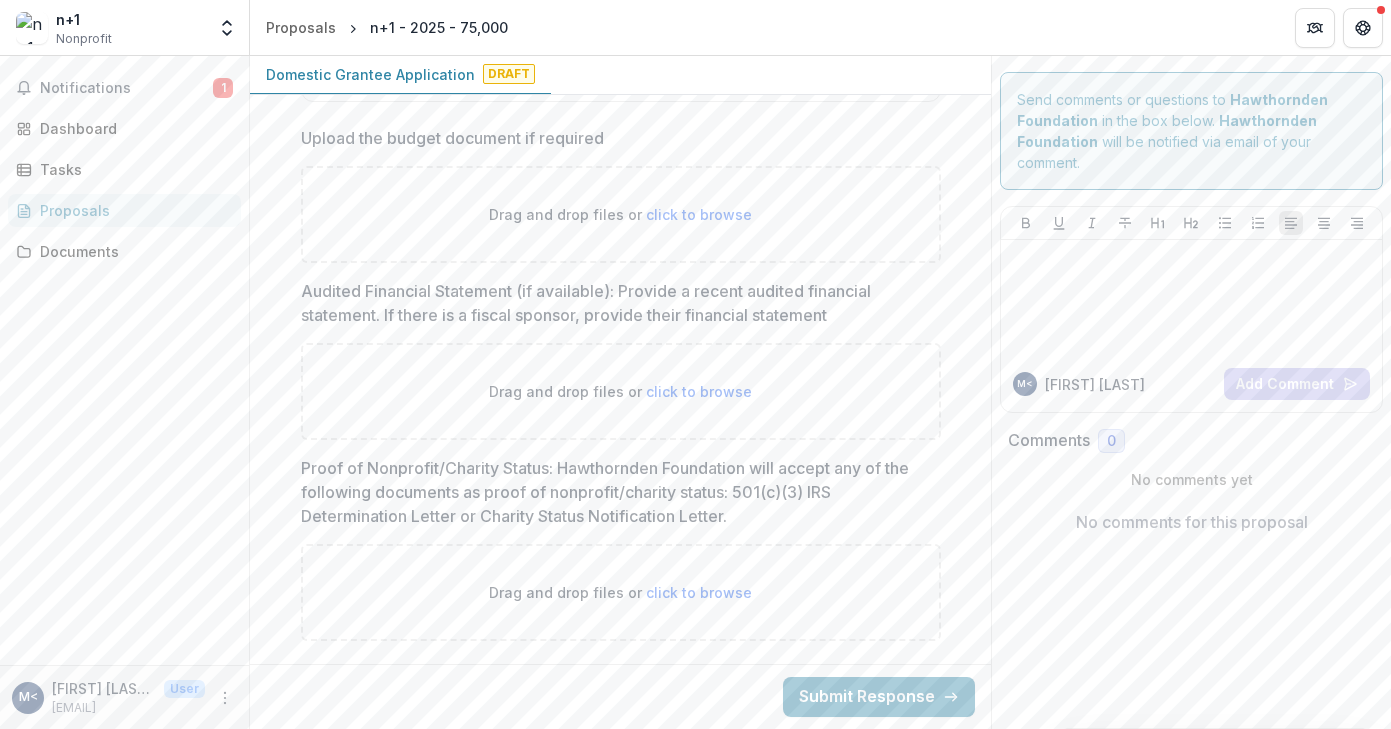 click on "click to browse" at bounding box center [699, 592] 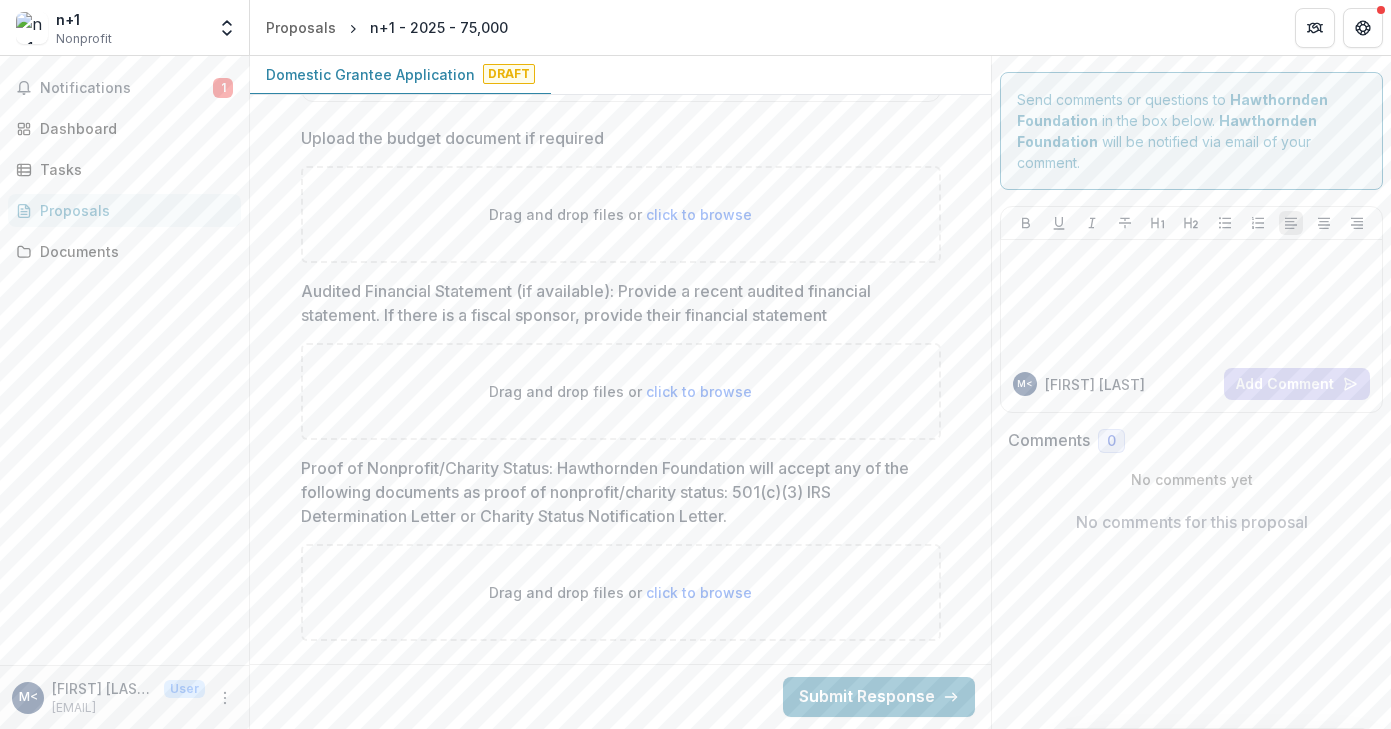 type on "**********" 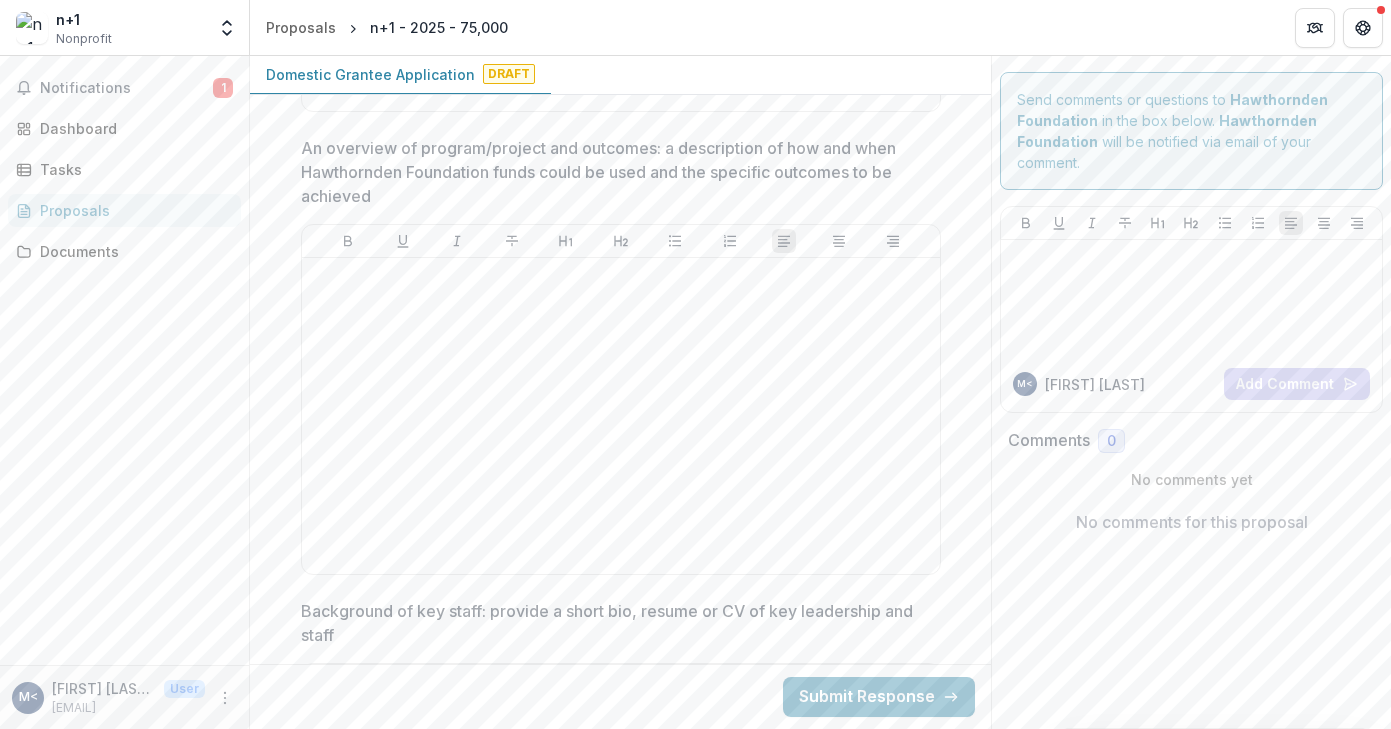 scroll, scrollTop: 0, scrollLeft: 0, axis: both 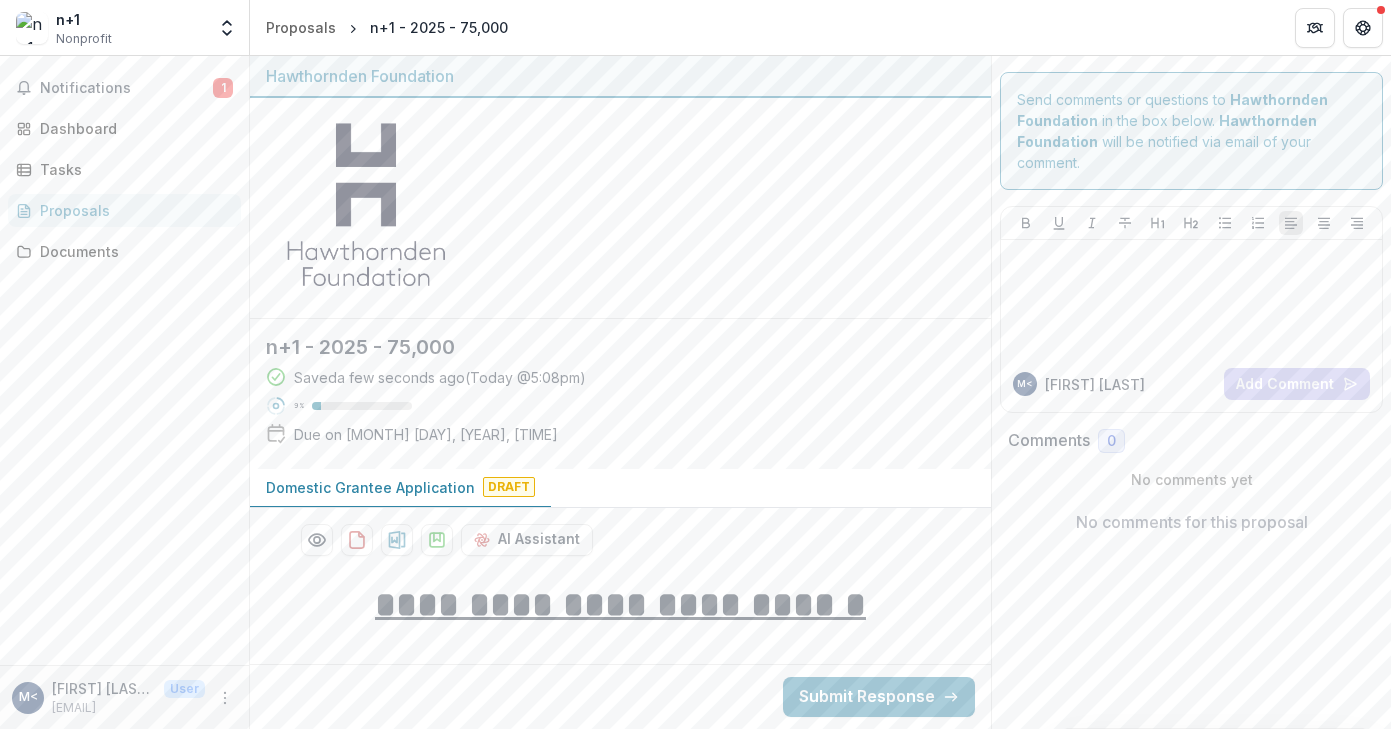 click on "[EMAIL]" at bounding box center (128, 708) 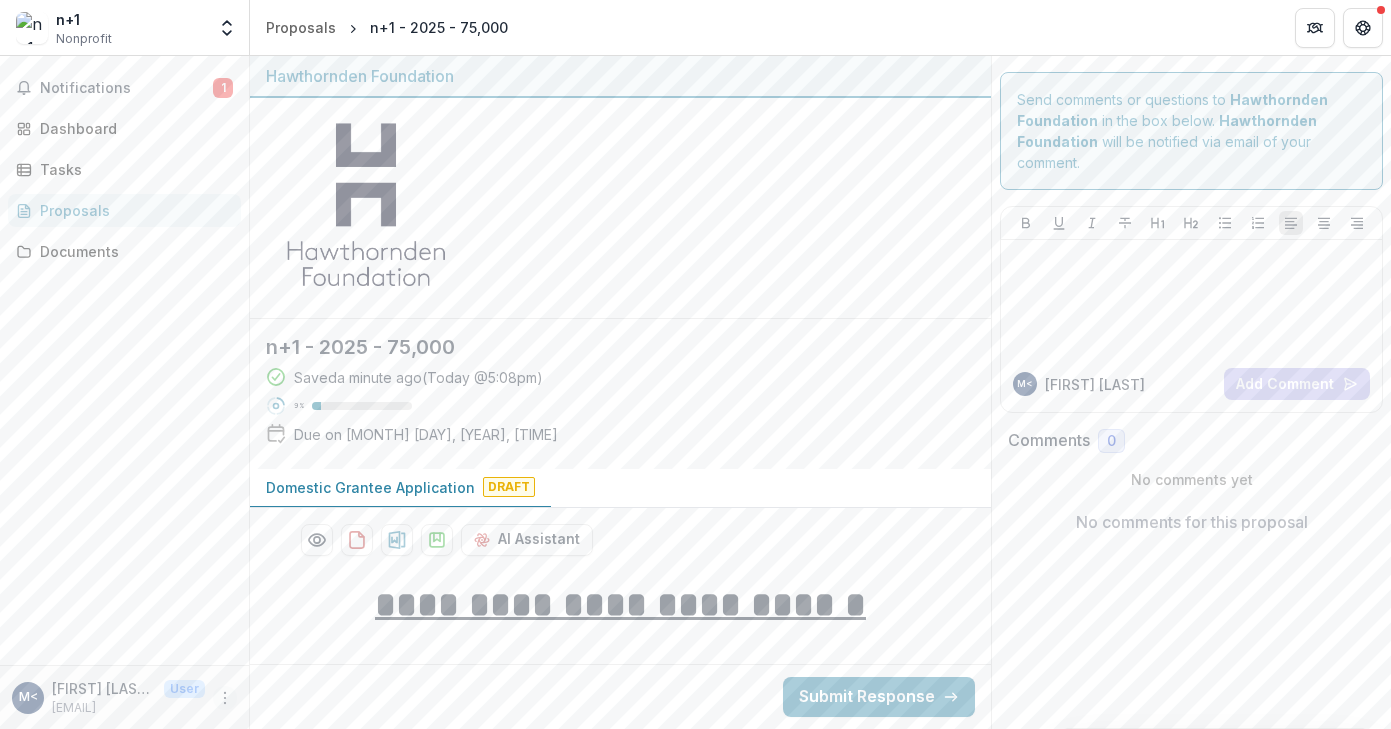 click 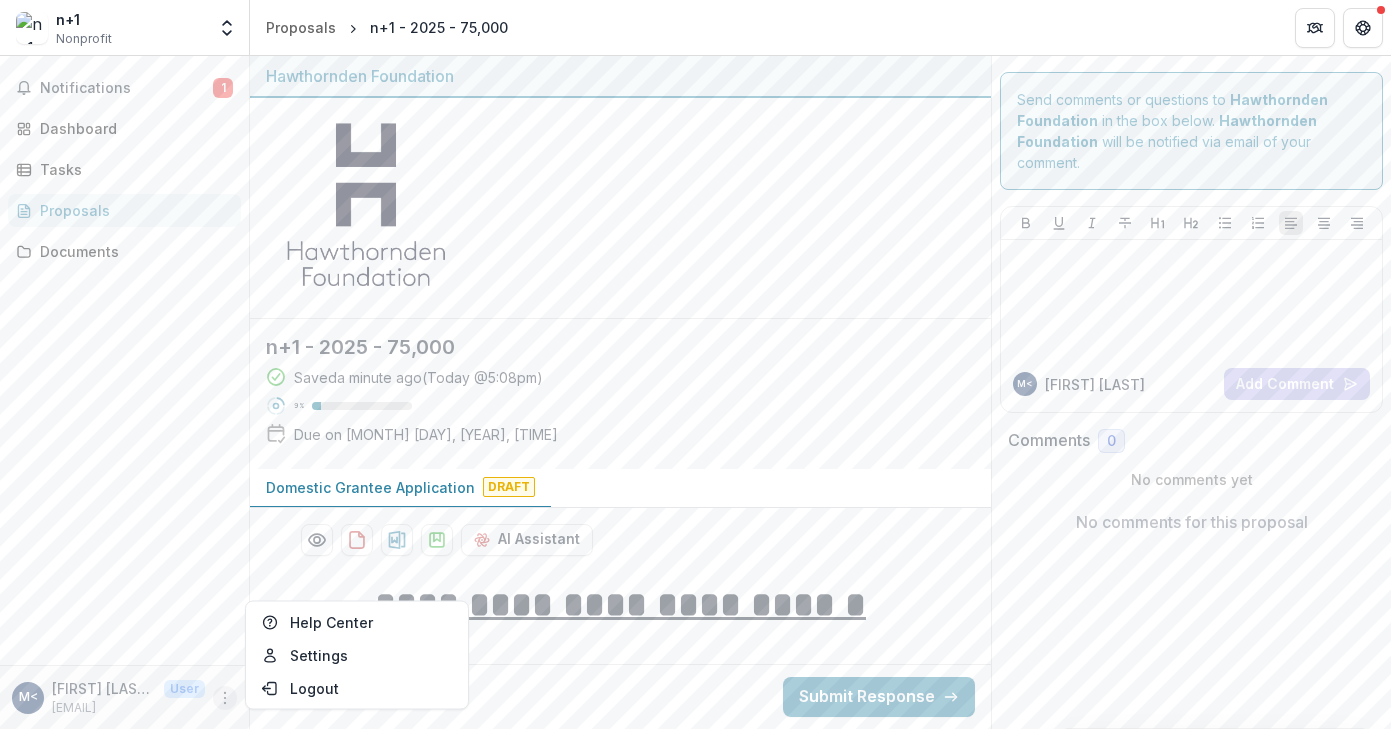 click on "Notifications 1 Dashboard Tasks Proposals Documents" at bounding box center [124, 360] 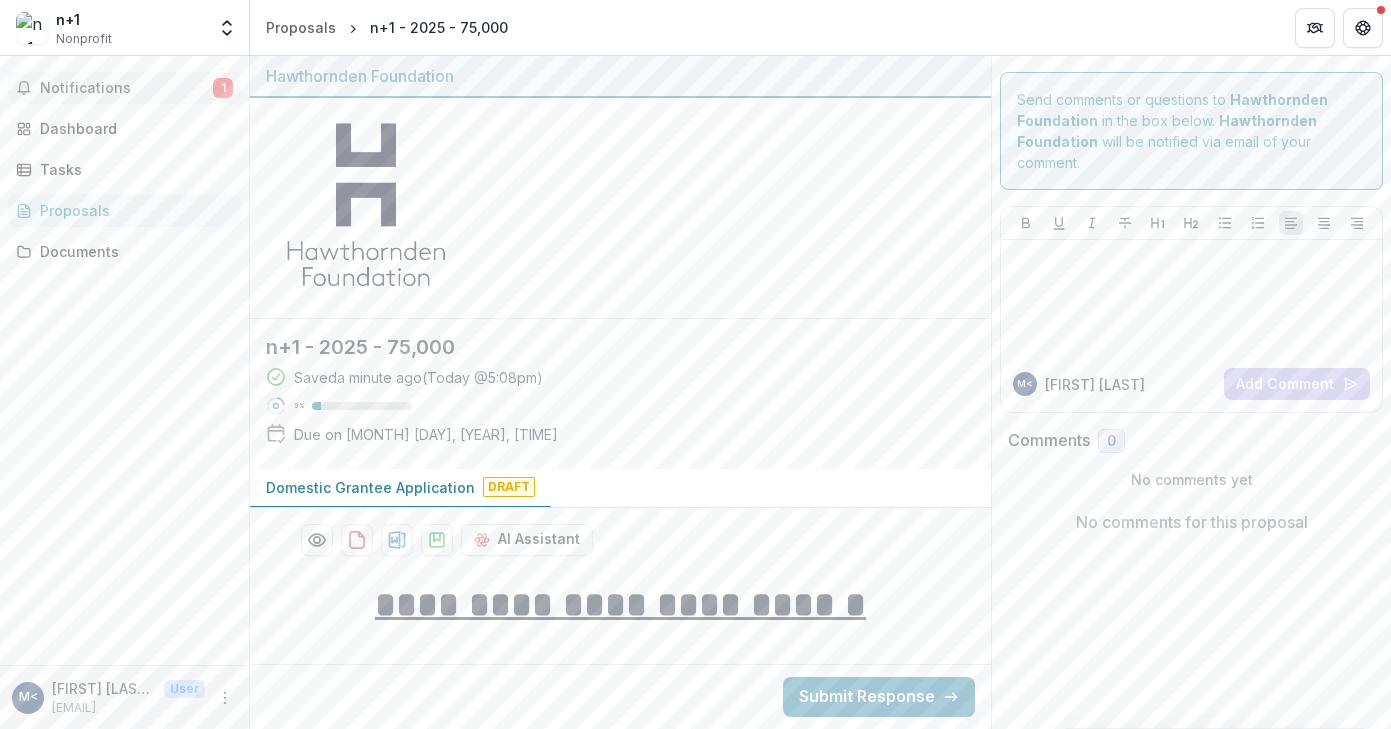 click on "Notifications 1" at bounding box center (124, 88) 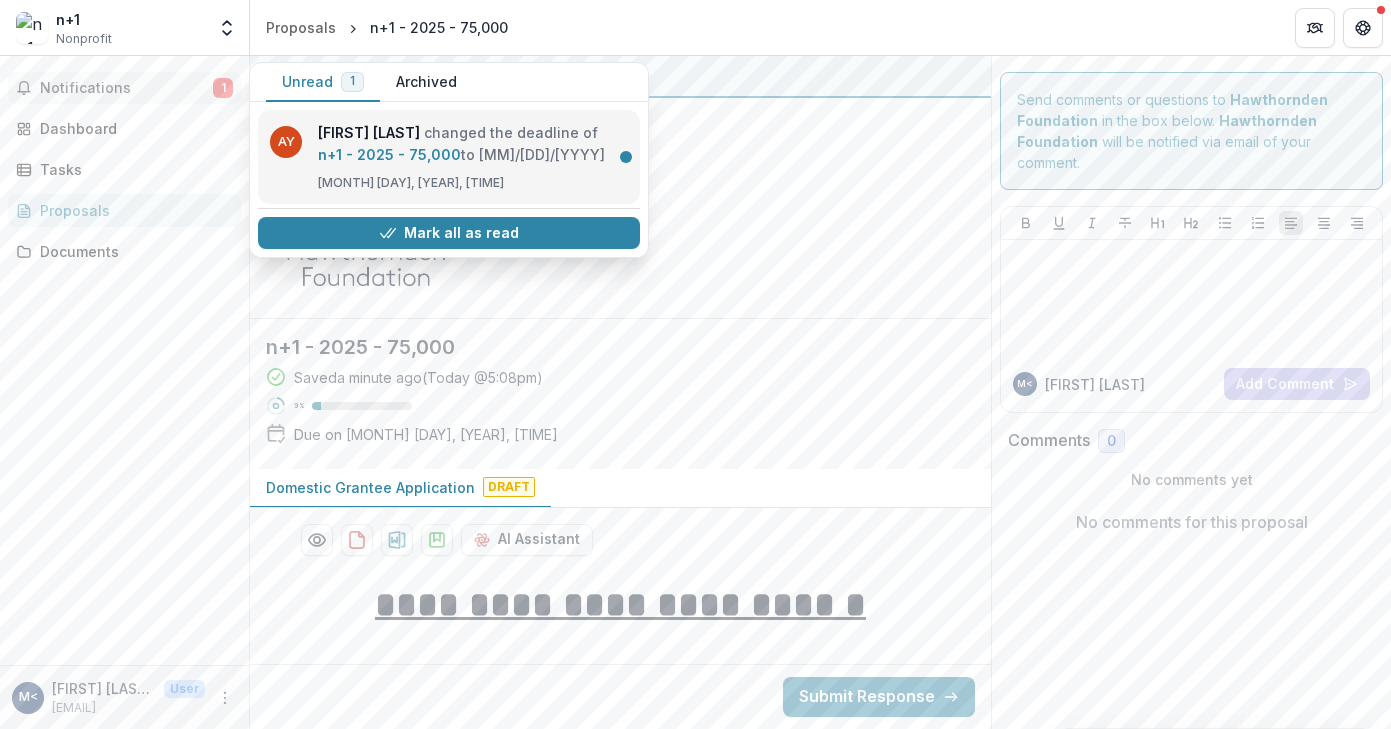 click on "n+1 - 2025 - 75,000" at bounding box center [389, 154] 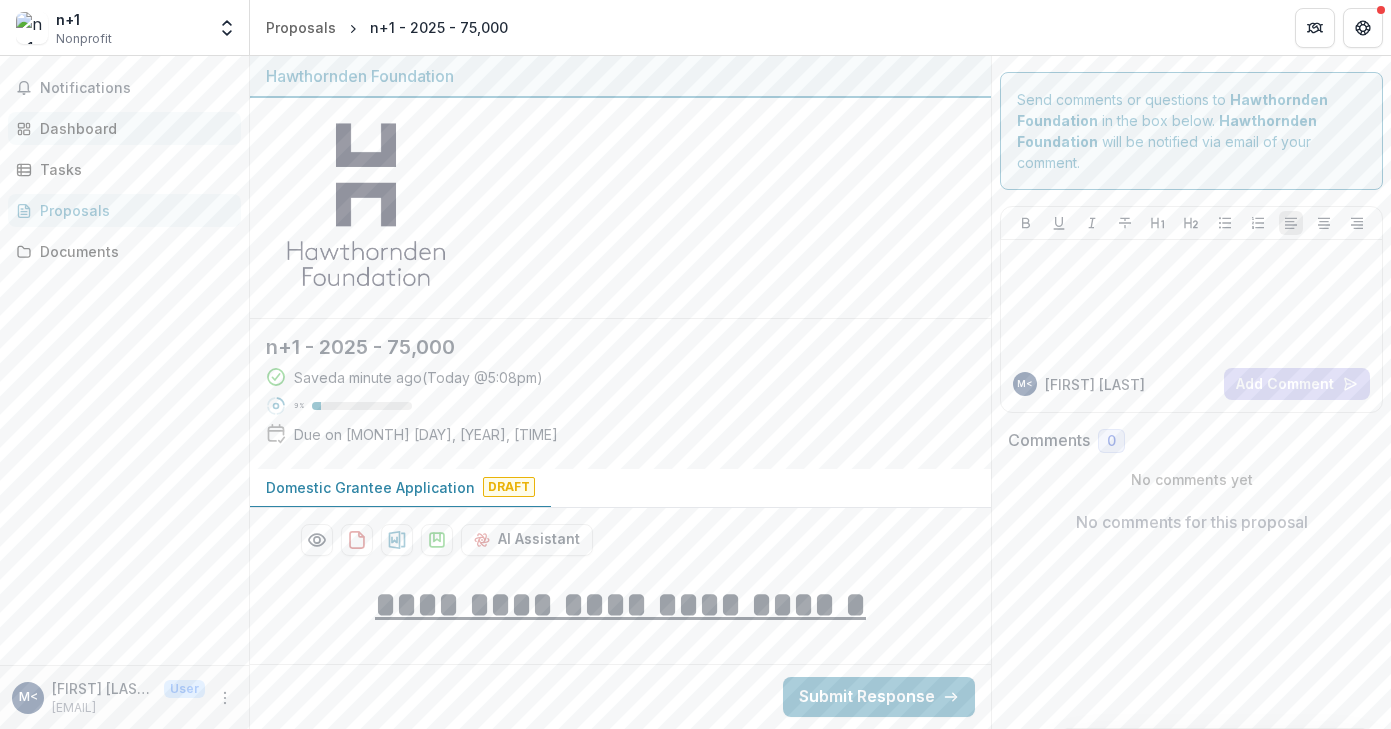click on "Dashboard" at bounding box center [132, 128] 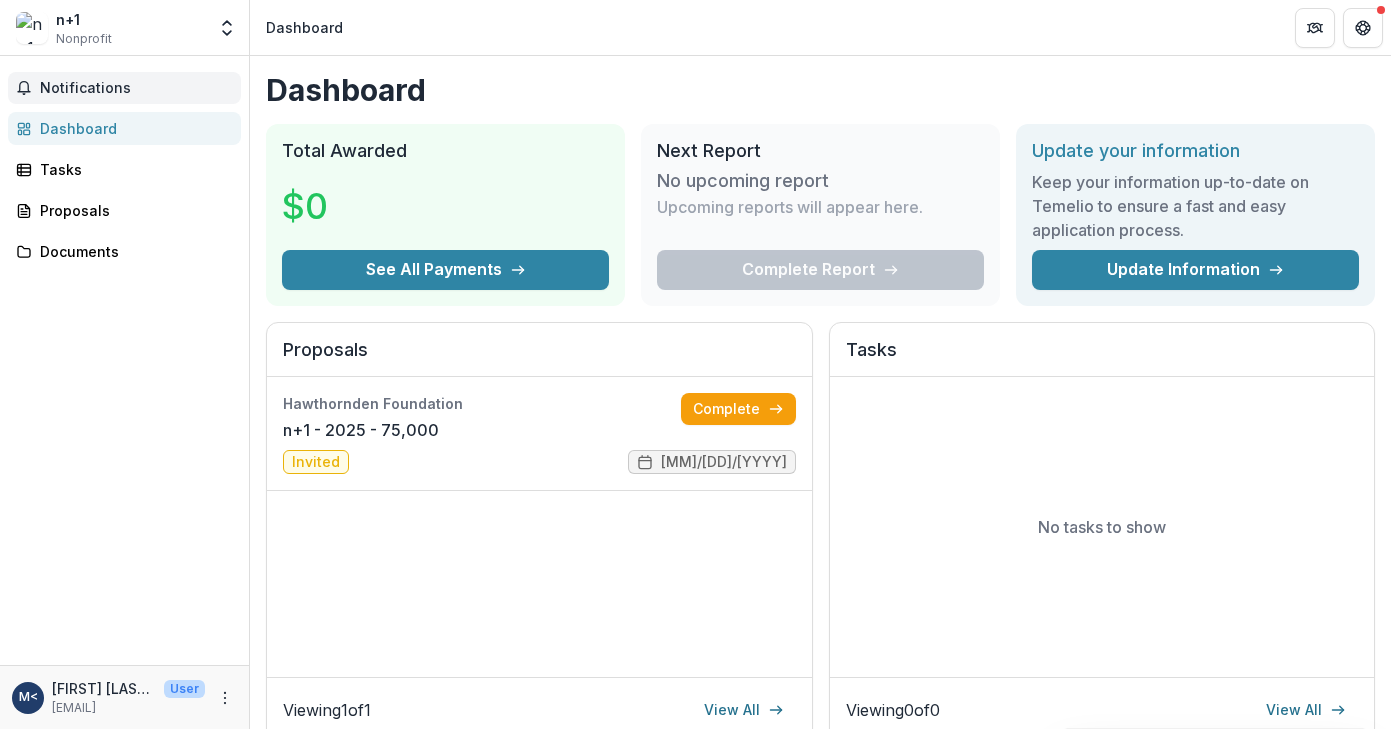 click on "Notifications" at bounding box center (124, 88) 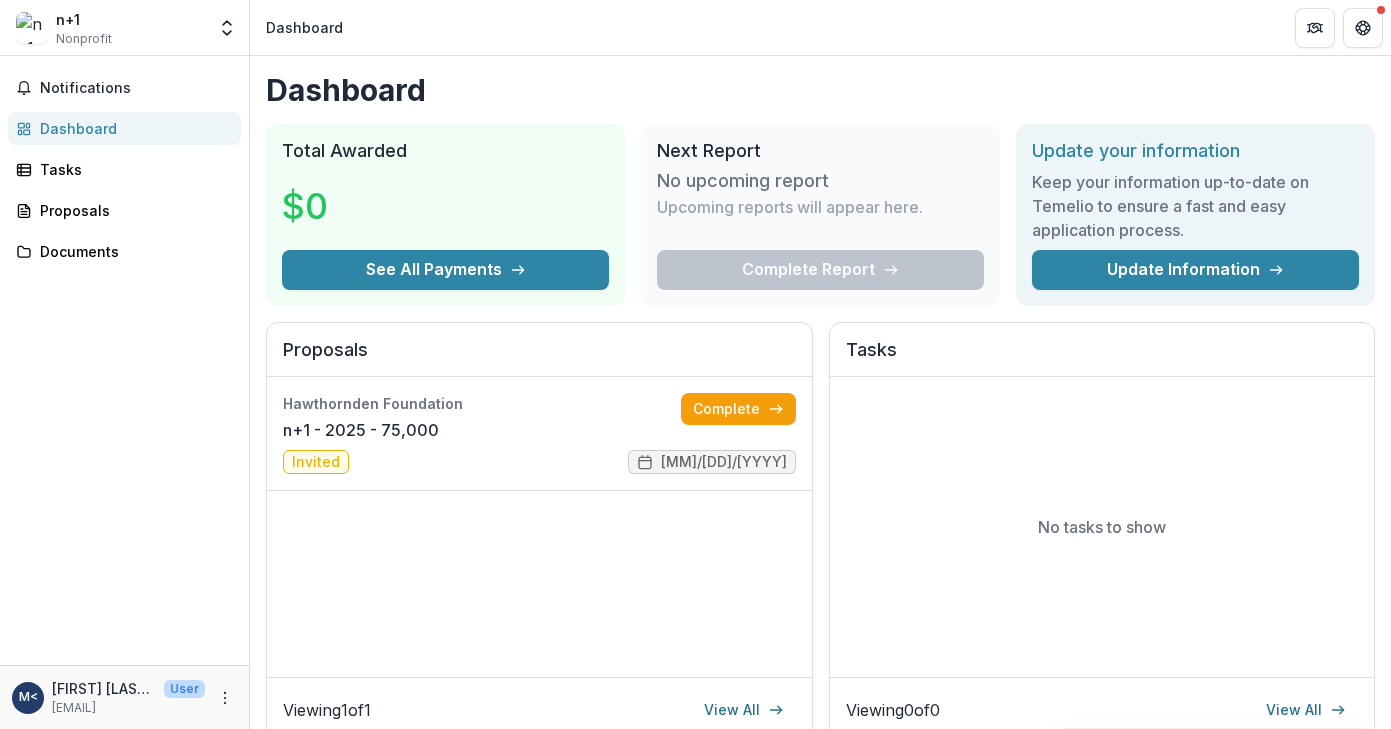 click on "Nonprofit" at bounding box center (84, 39) 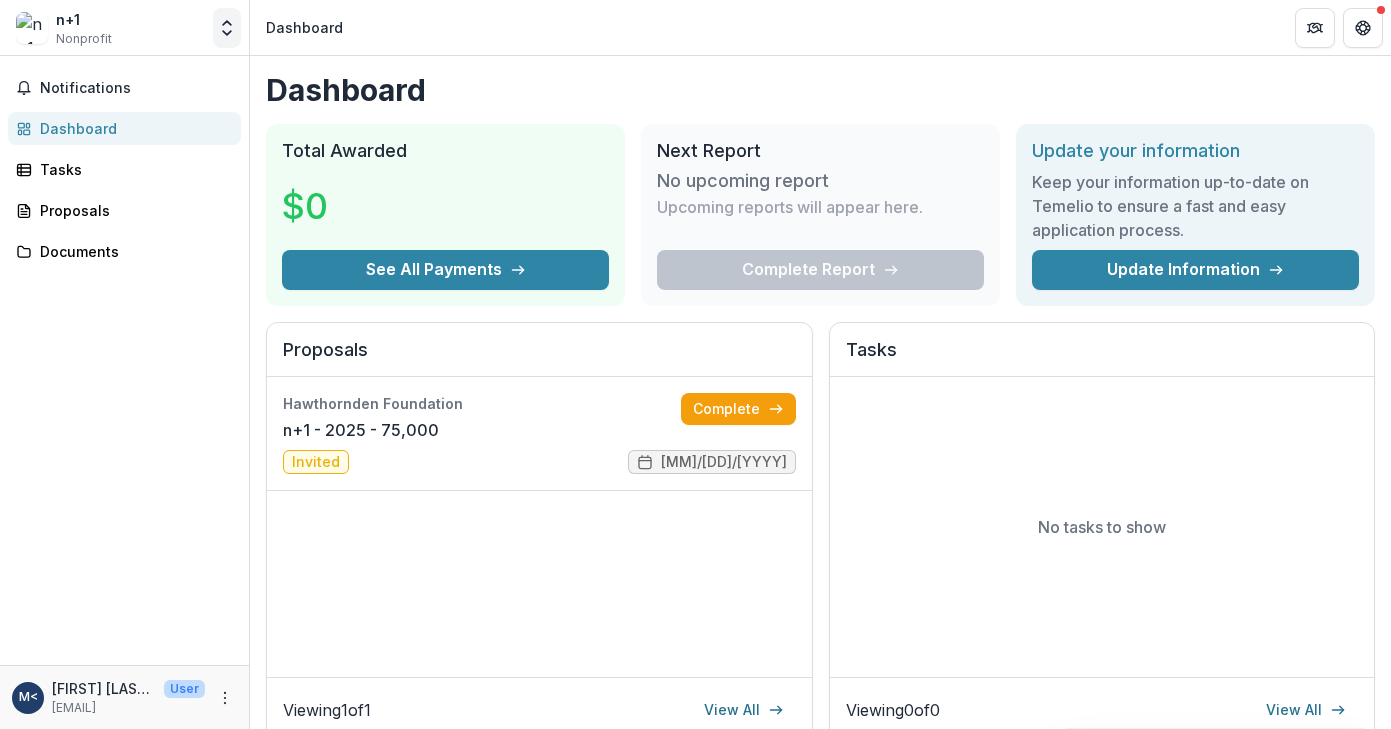 click 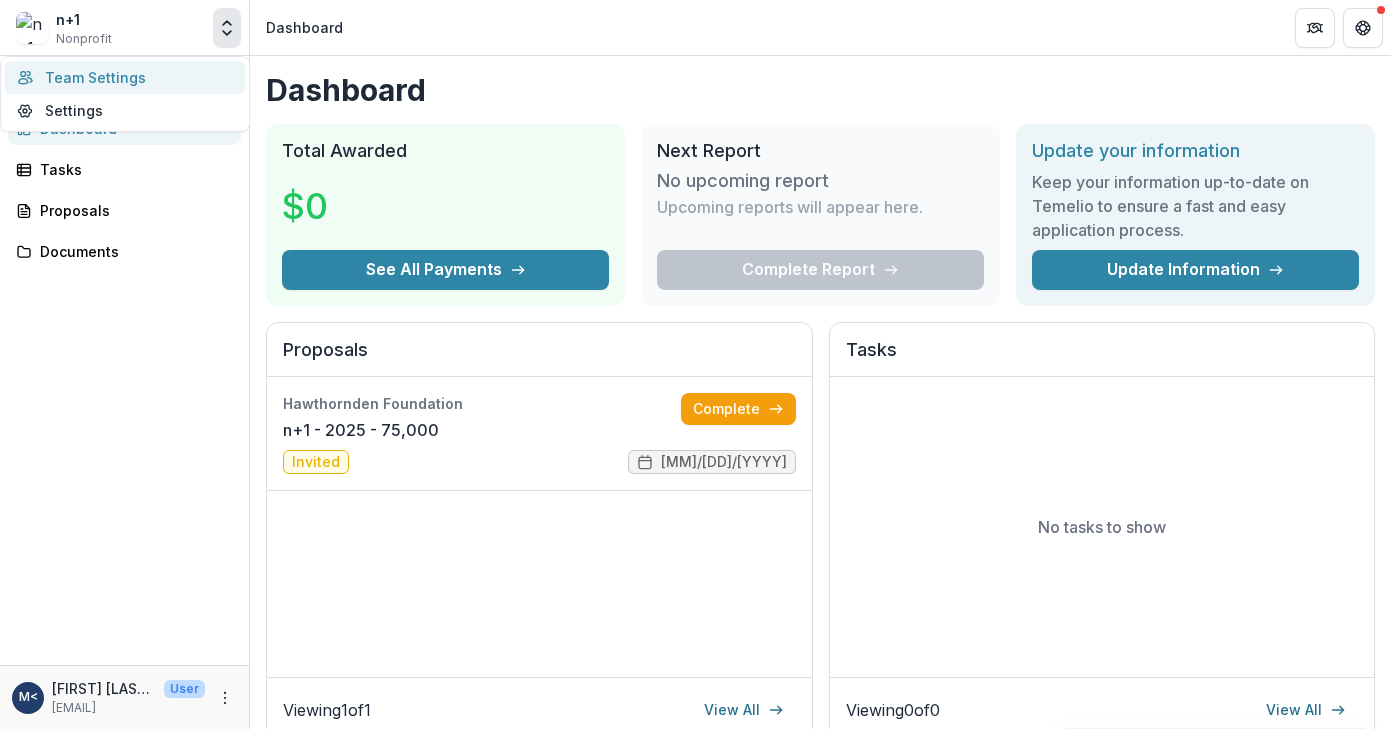 click on "Team Settings" at bounding box center [125, 77] 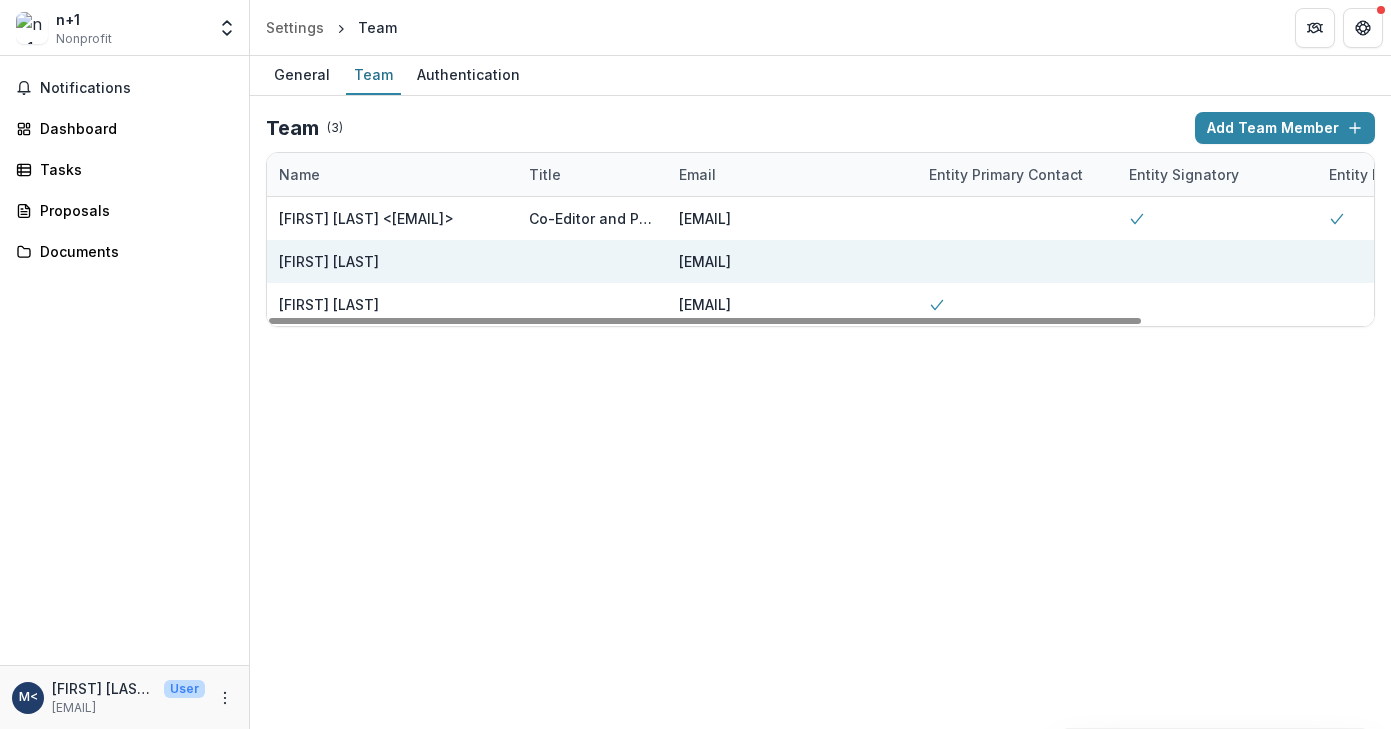 click at bounding box center [592, 261] 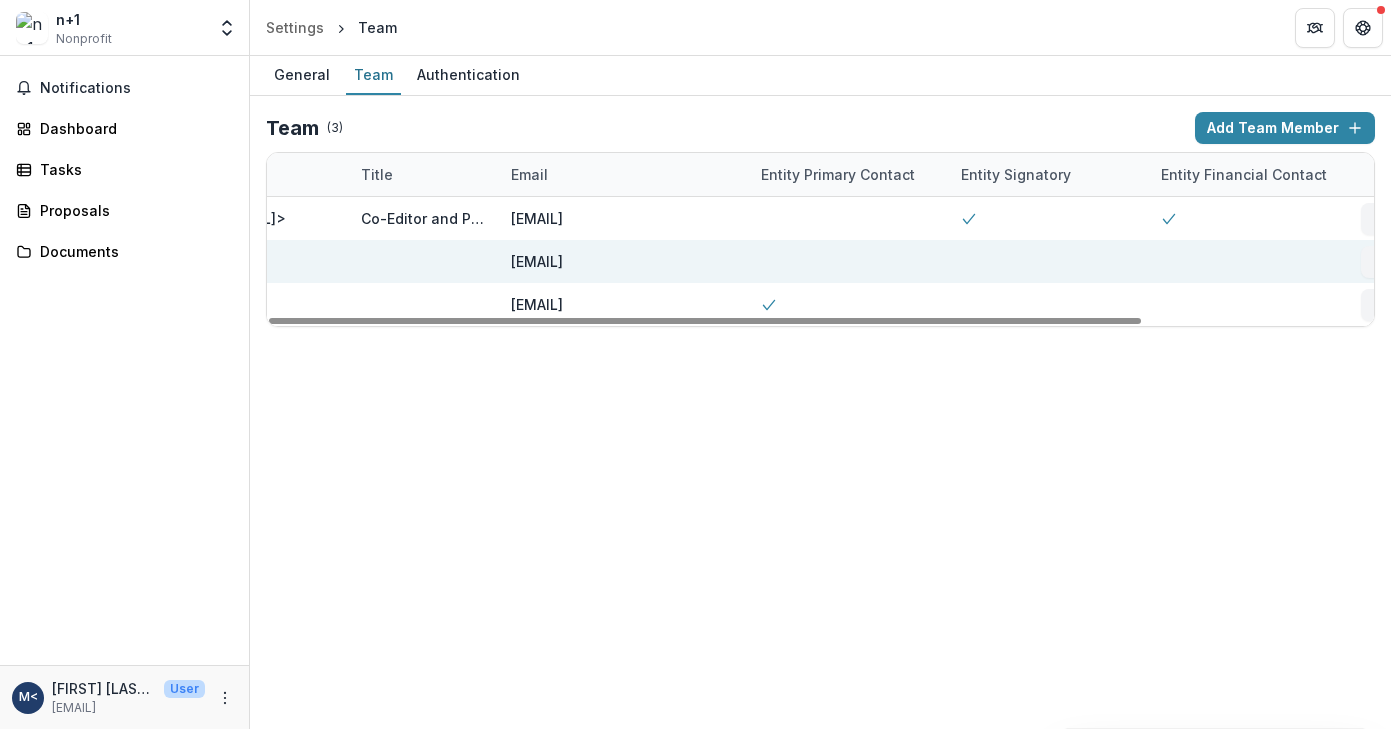 scroll, scrollTop: 0, scrollLeft: 293, axis: horizontal 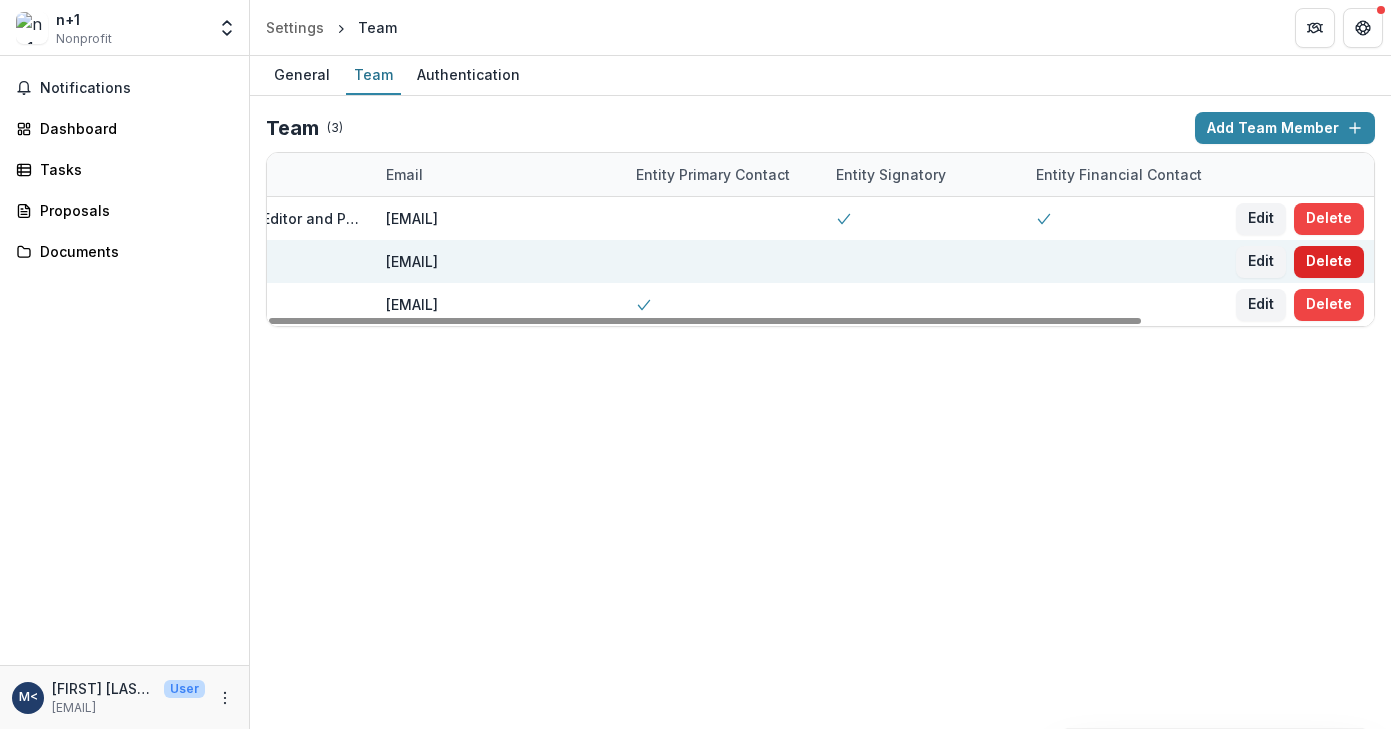 click on "Delete" at bounding box center (1329, 262) 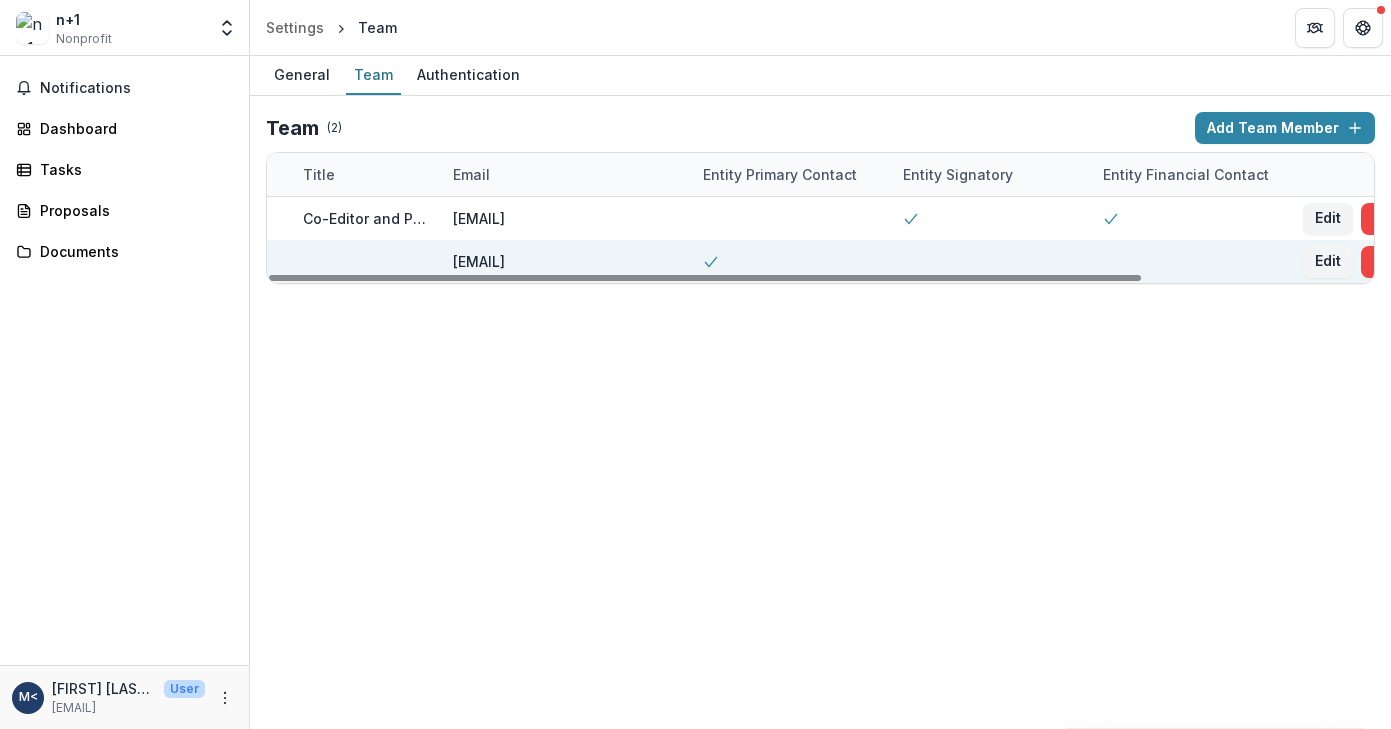 scroll, scrollTop: 0, scrollLeft: 293, axis: horizontal 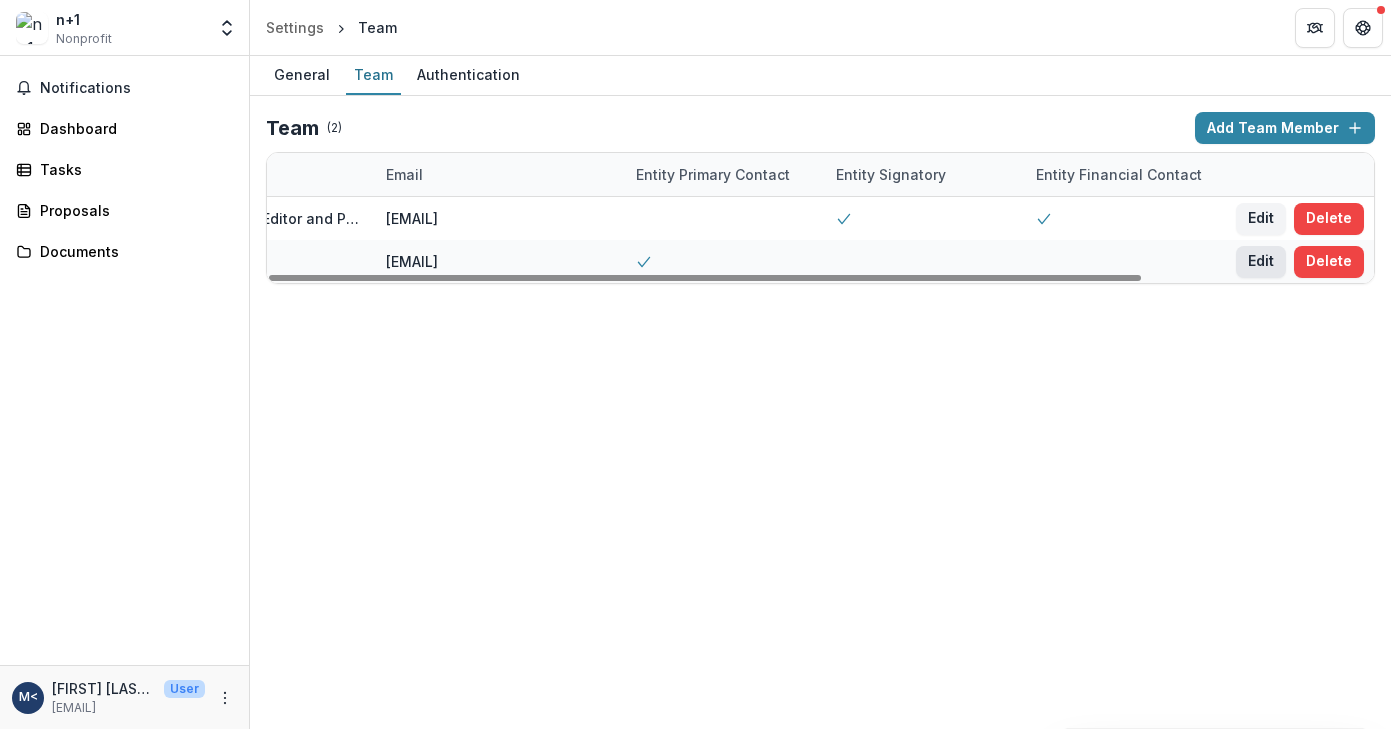click on "Edit" at bounding box center [1261, 262] 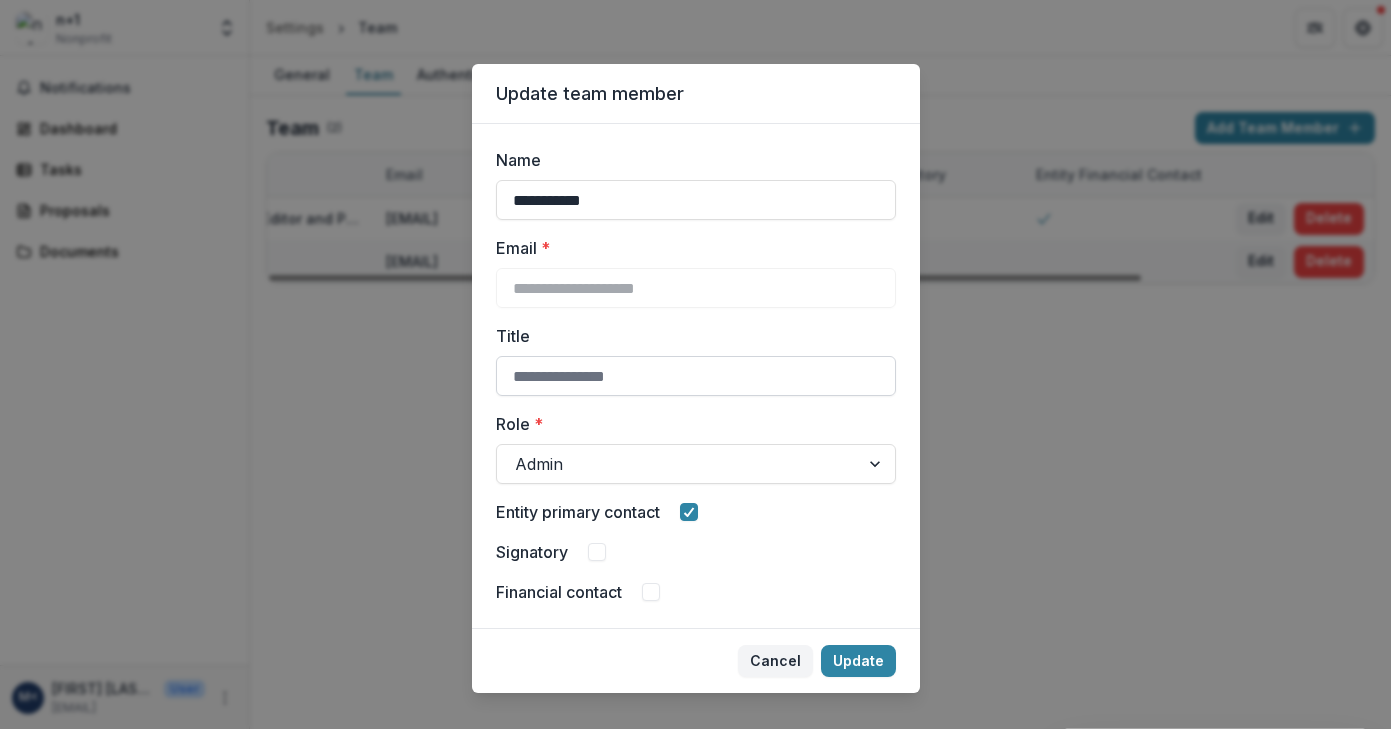 click on "Title" at bounding box center [696, 376] 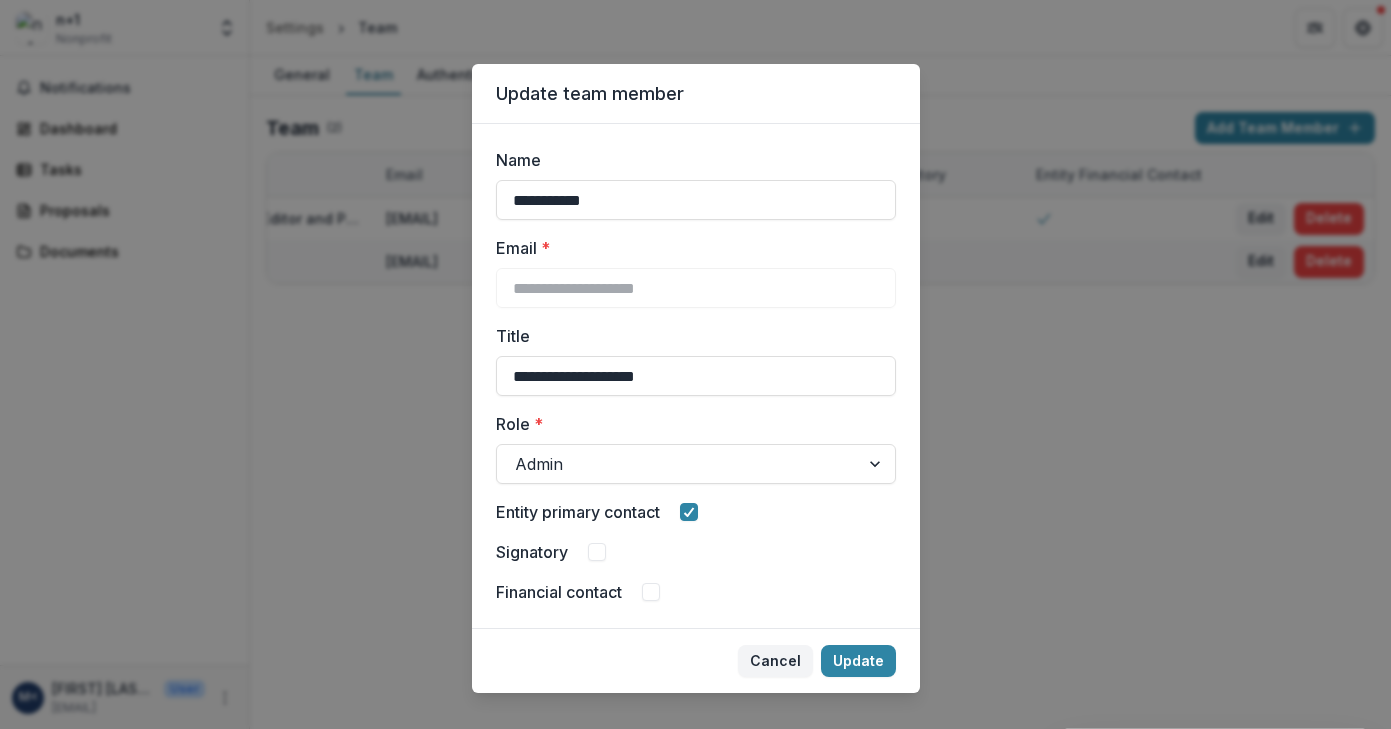 scroll, scrollTop: 28, scrollLeft: 0, axis: vertical 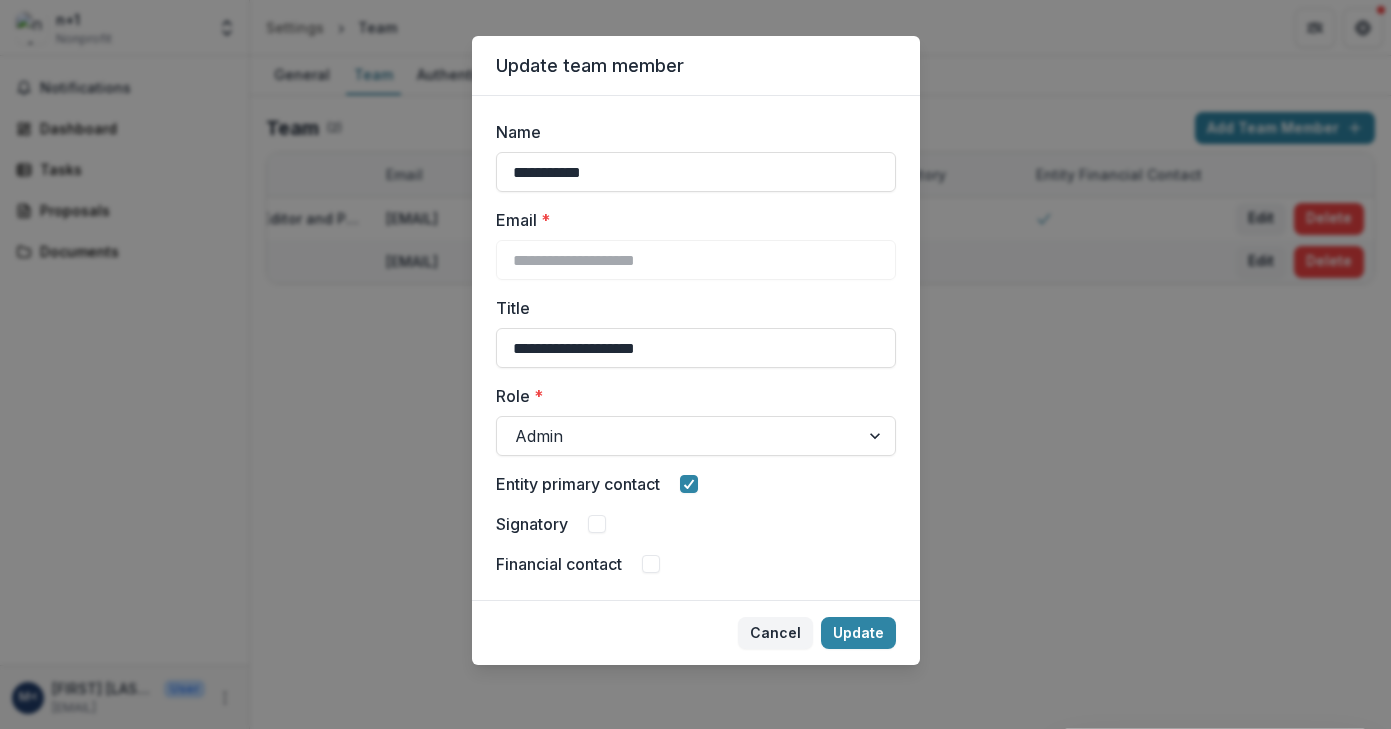 type on "**********" 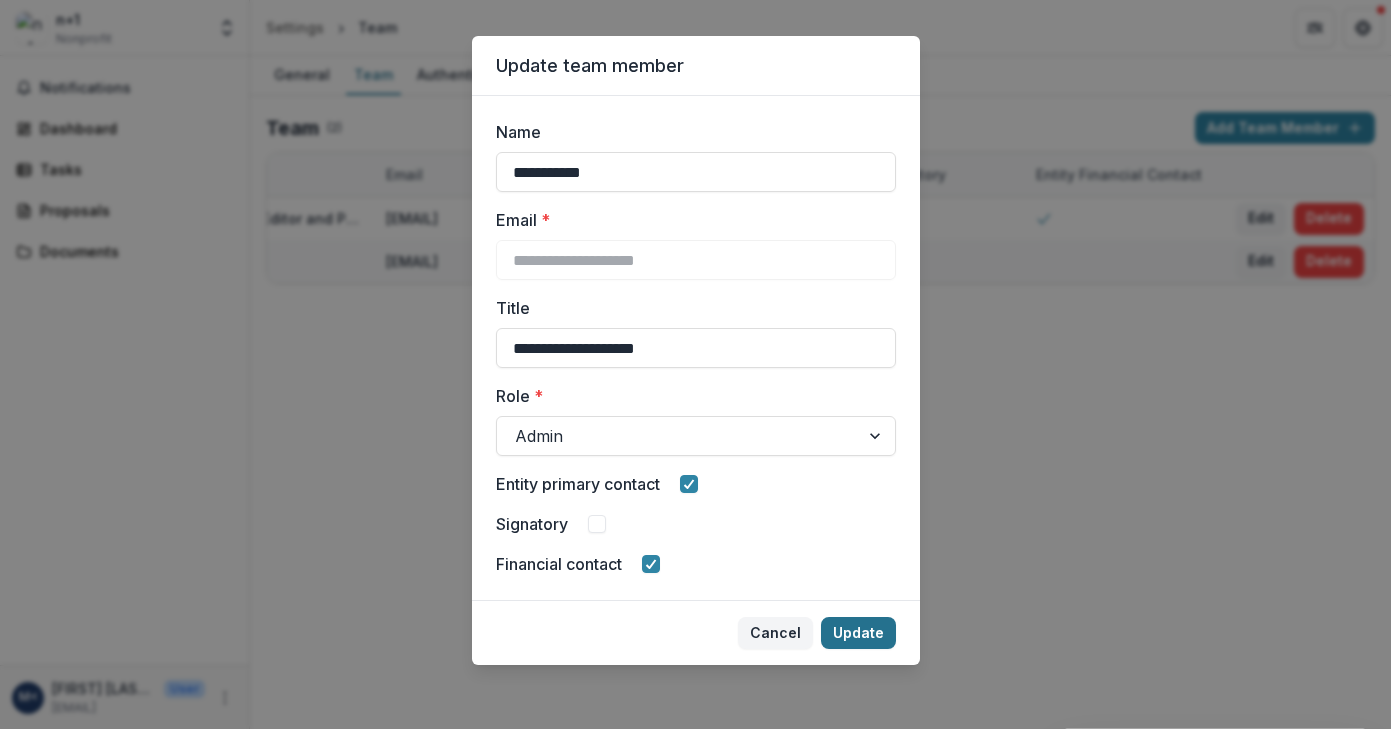 click on "Update" at bounding box center (858, 633) 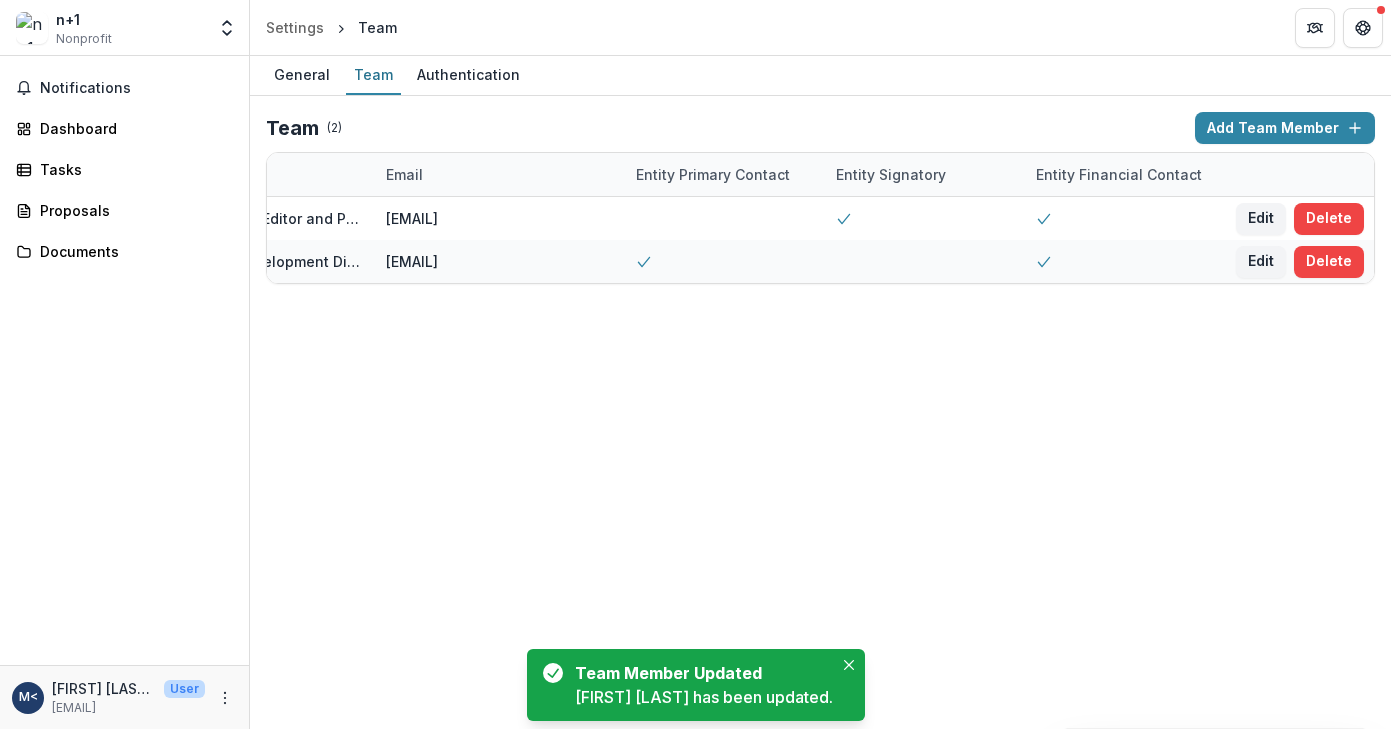 click on "General Team Authentication Team ( 2 ) Add Team Member Name Title Email Entity Primary Contact Entity Signatory Entity Financial Contact Mark Krotov <krotov@nplusonemag.com> Co-Editor and Publisher krotov@nplusonemag.com Edit Delete Dani Oliver Development Director dani@nplusonemag.com Edit Delete" at bounding box center (820, 392) 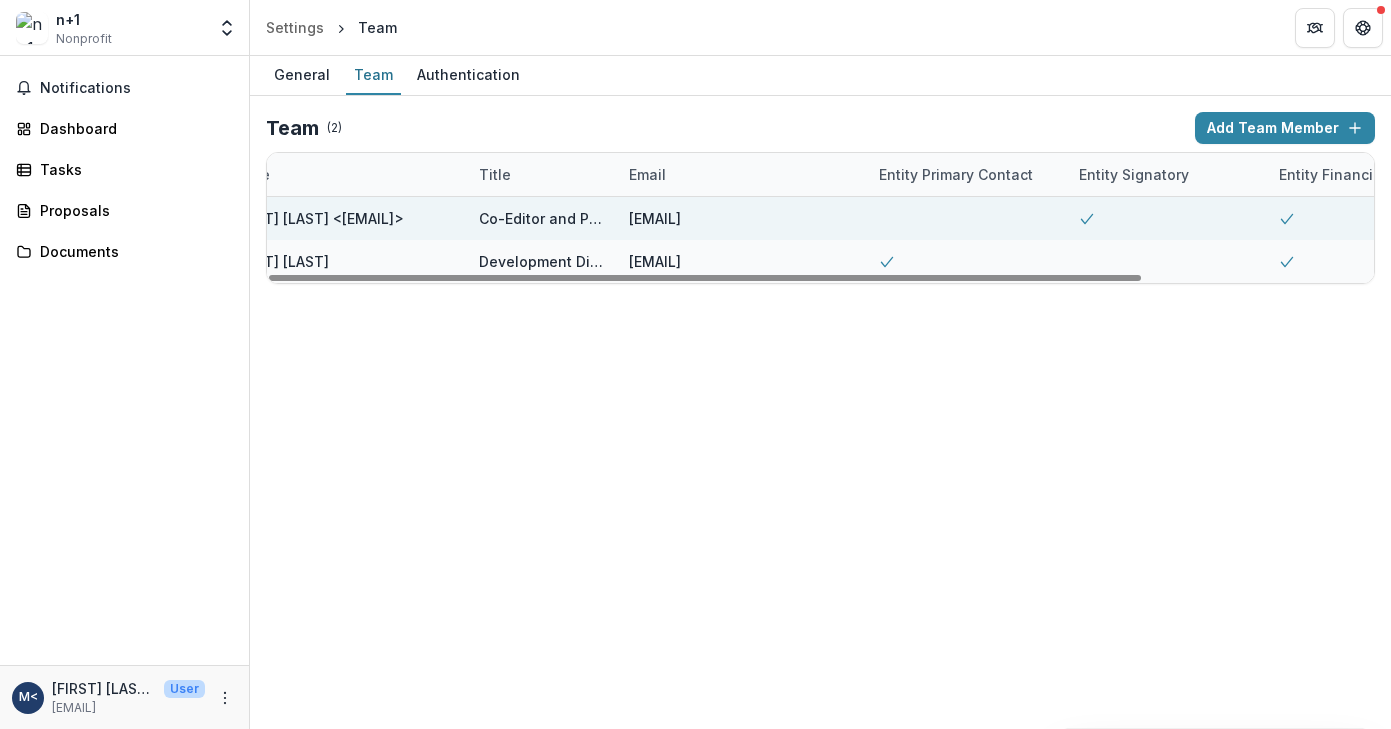scroll, scrollTop: 0, scrollLeft: 0, axis: both 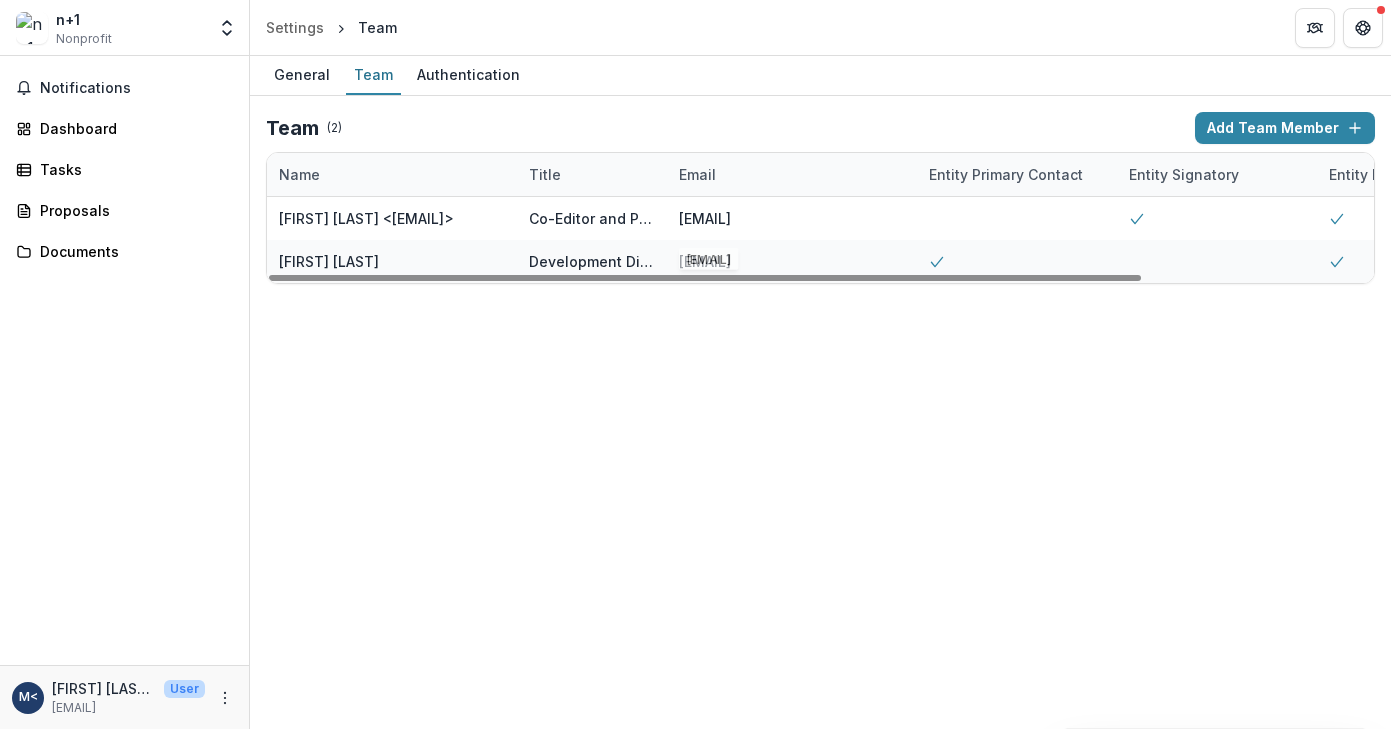 click on "General Team Authentication Team ( 2 ) Add Team Member Name Title Email Entity Primary Contact Entity Signatory Entity Financial Contact Mark Krotov <krotov@nplusonemag.com> Co-Editor and Publisher krotov@nplusonemag.com Edit Delete Dani Oliver Development Director dani@nplusonemag.com Edit Delete" at bounding box center (820, 392) 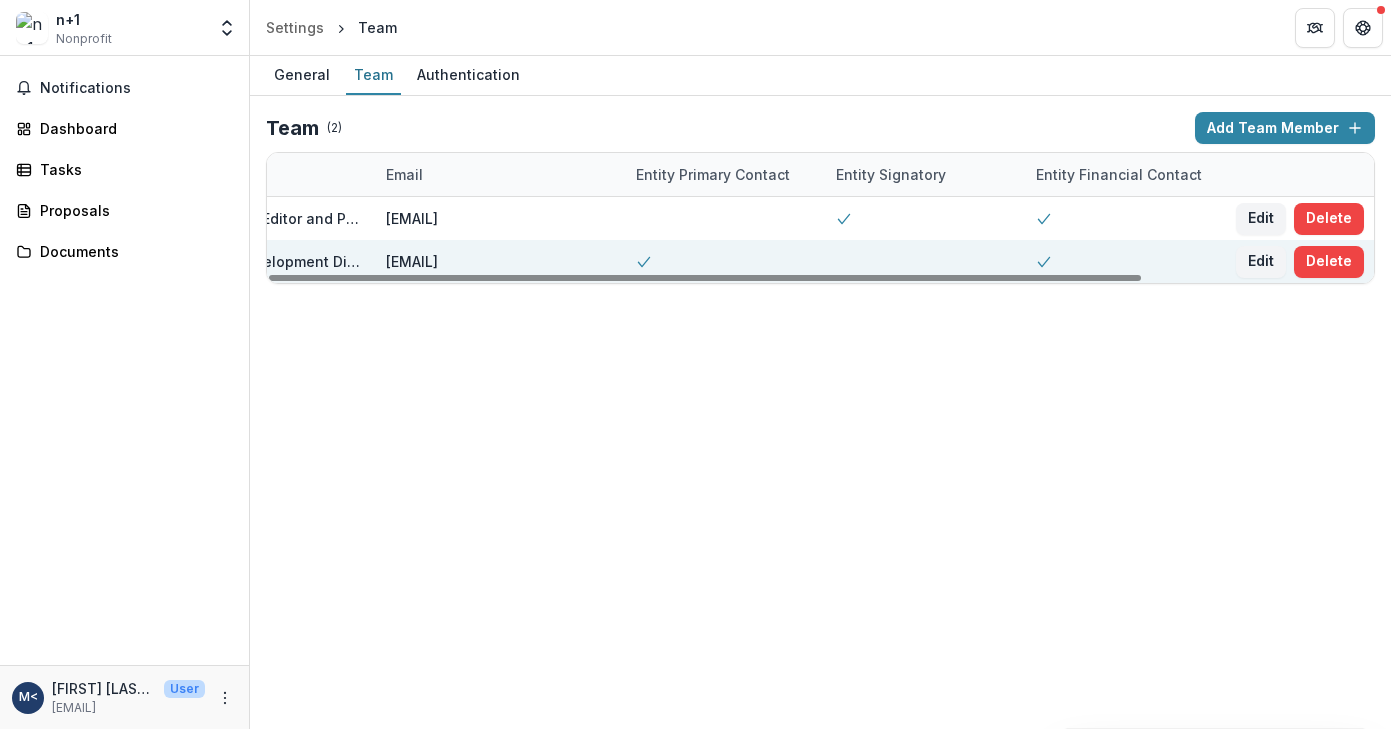 scroll, scrollTop: 0, scrollLeft: 0, axis: both 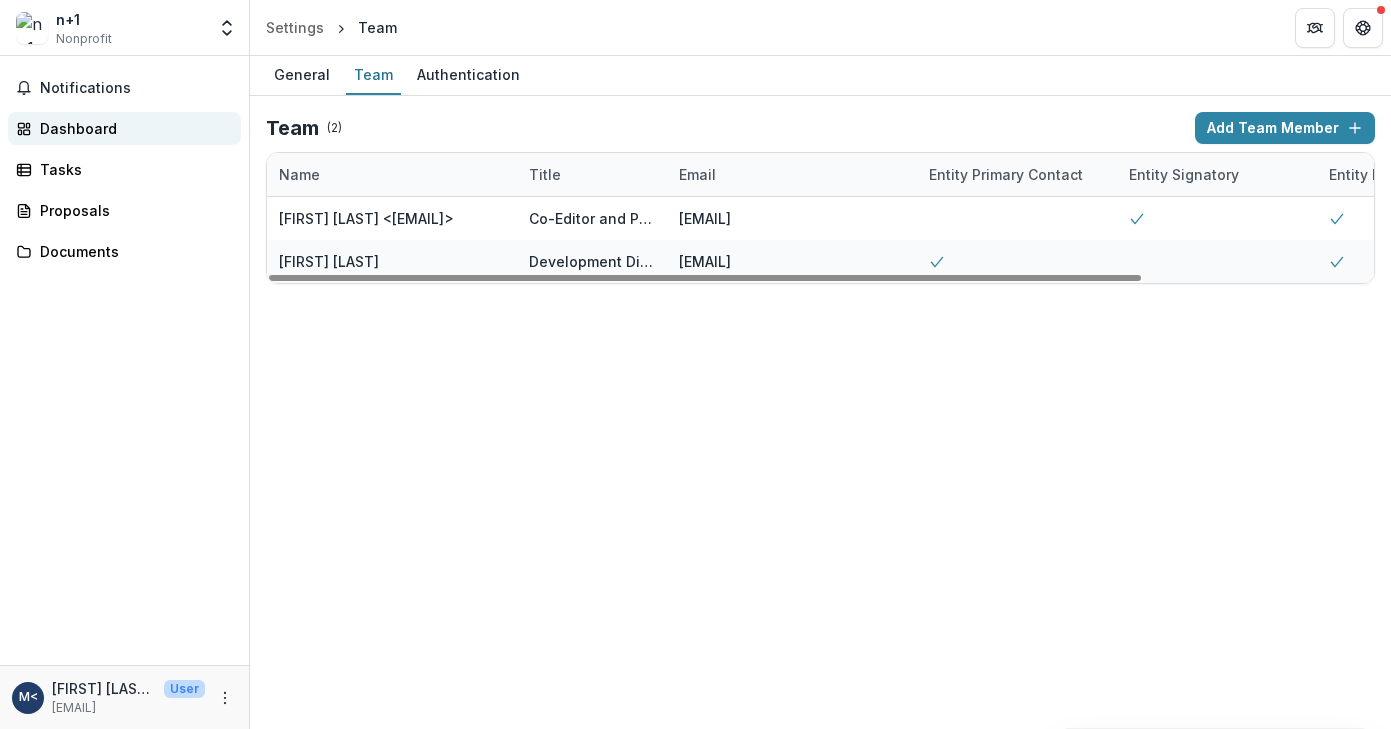 click on "Dashboard" at bounding box center [132, 128] 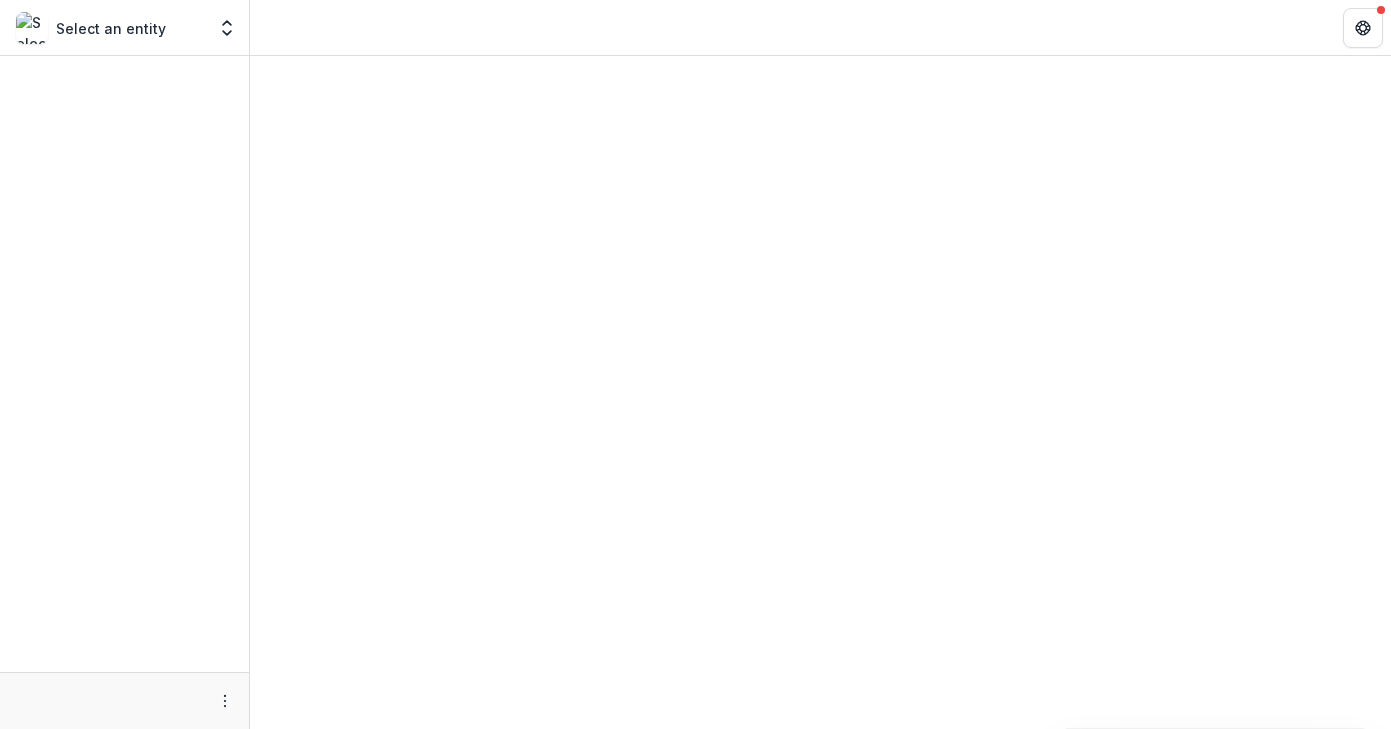 scroll, scrollTop: 0, scrollLeft: 0, axis: both 